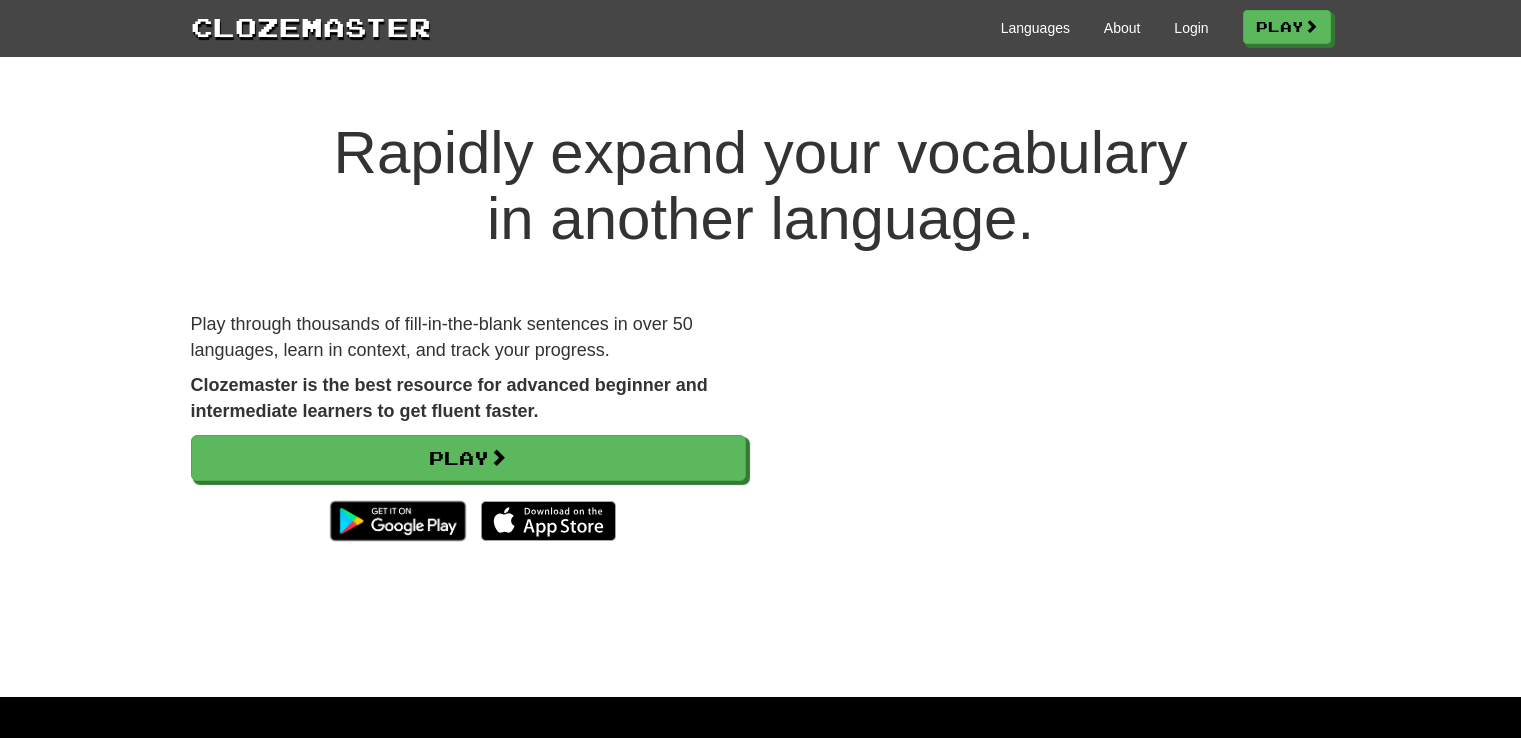 scroll, scrollTop: 0, scrollLeft: 0, axis: both 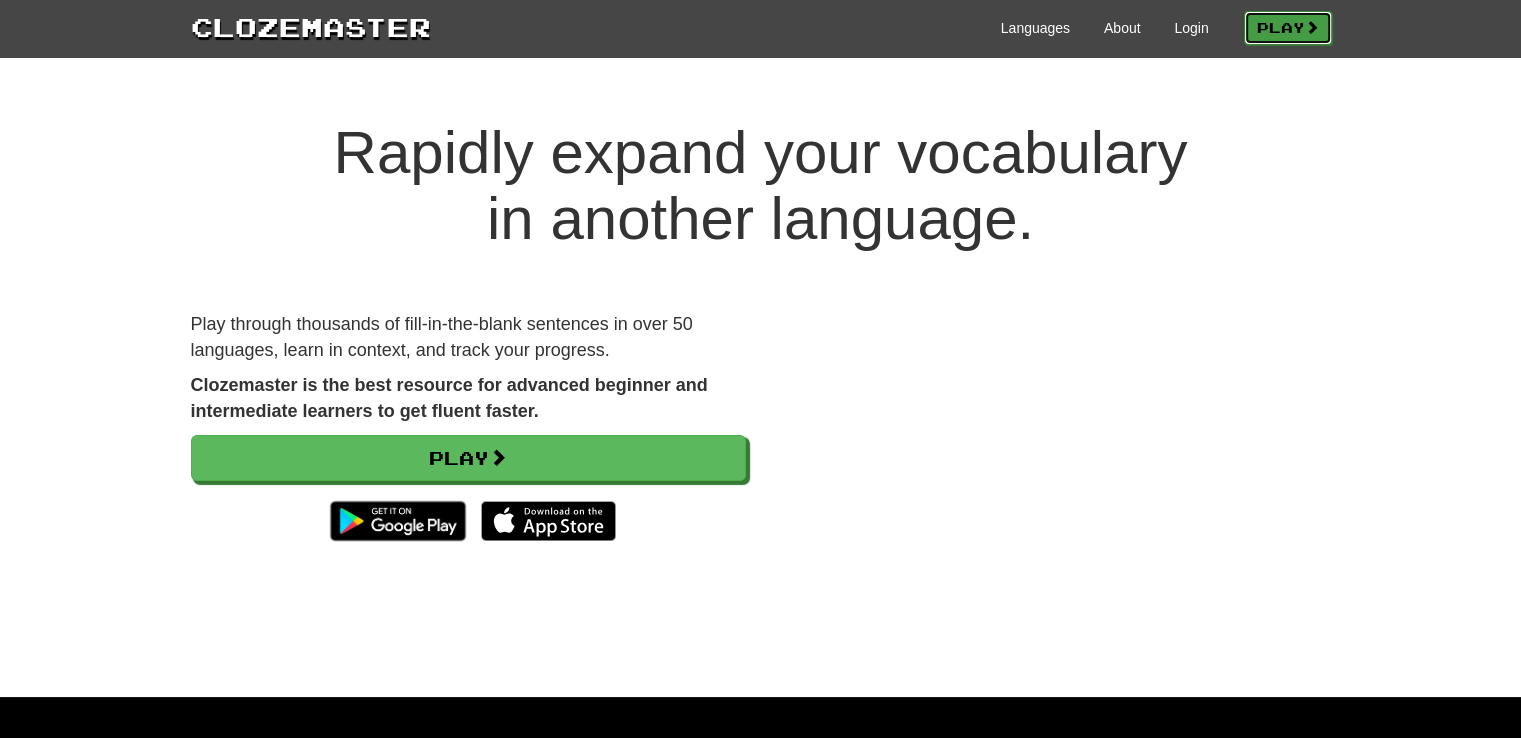 click on "Play" at bounding box center [1288, 28] 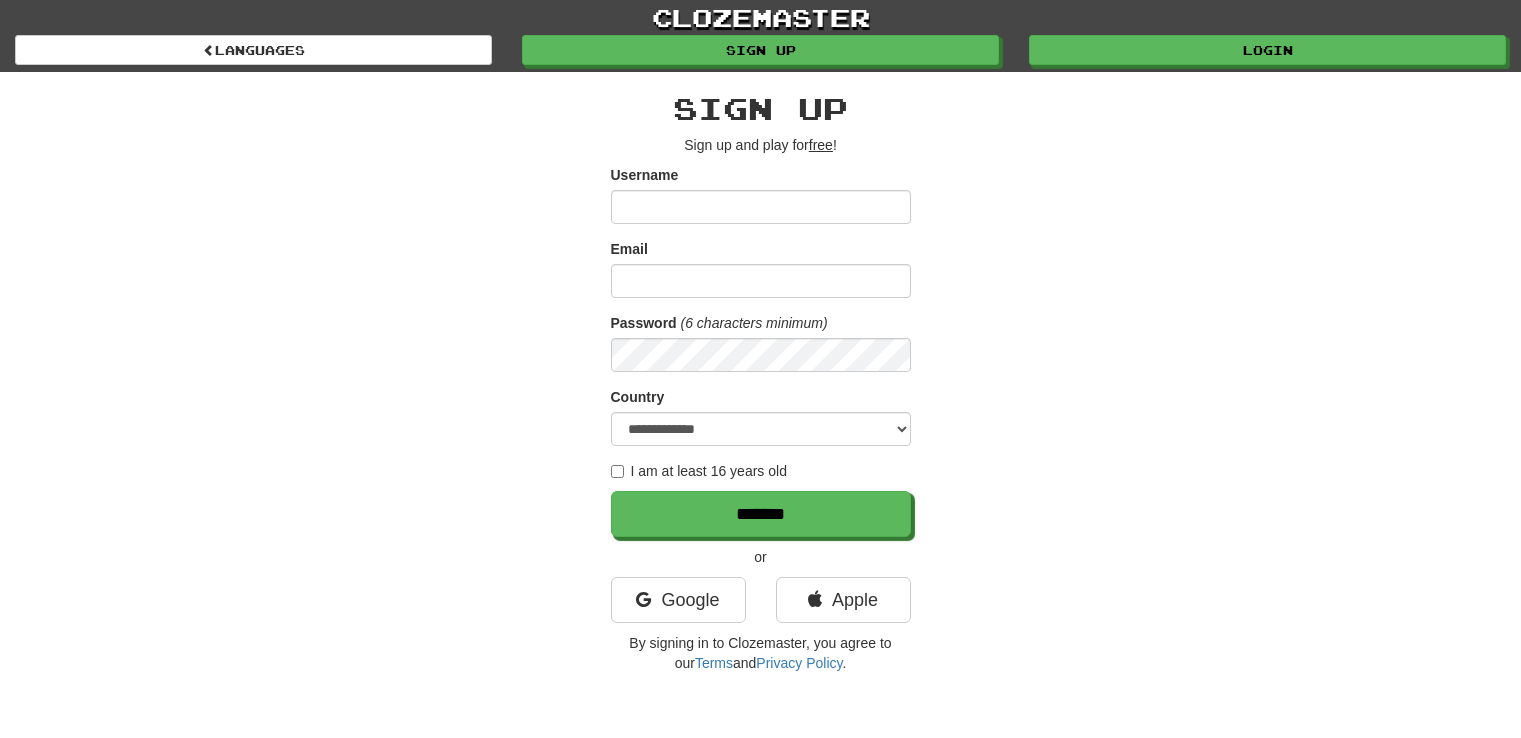 scroll, scrollTop: 0, scrollLeft: 0, axis: both 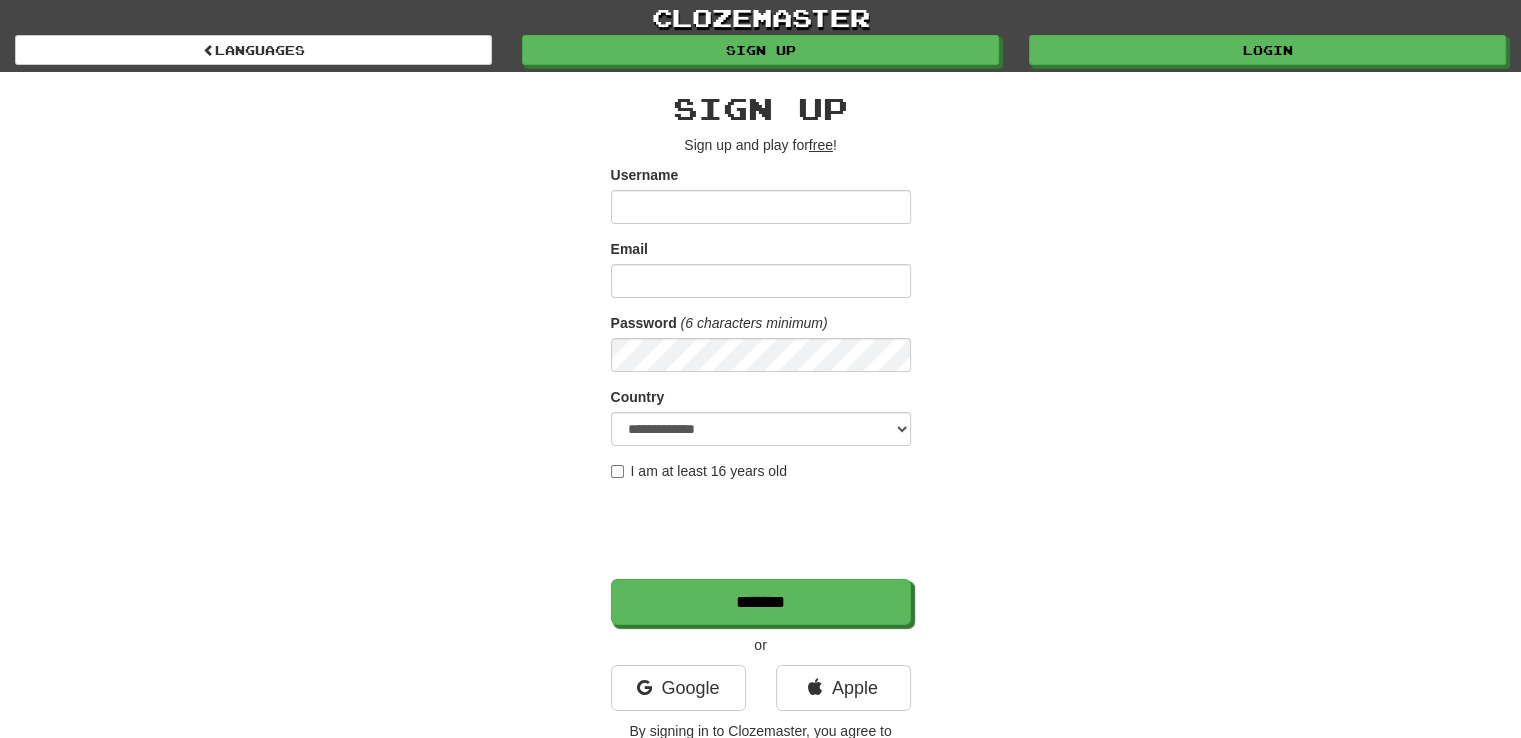 click on "Username" at bounding box center (761, 194) 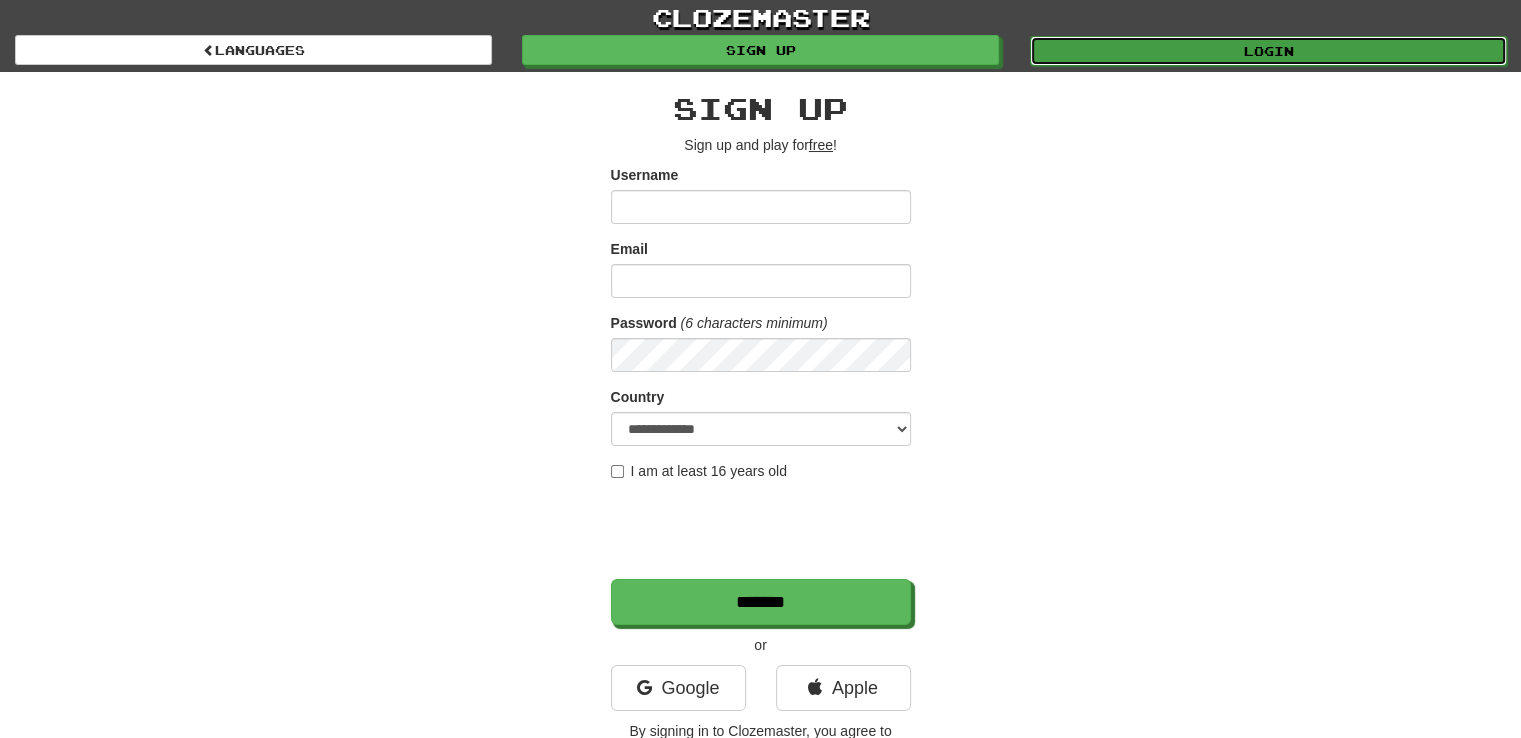 click on "Login" at bounding box center [1268, 51] 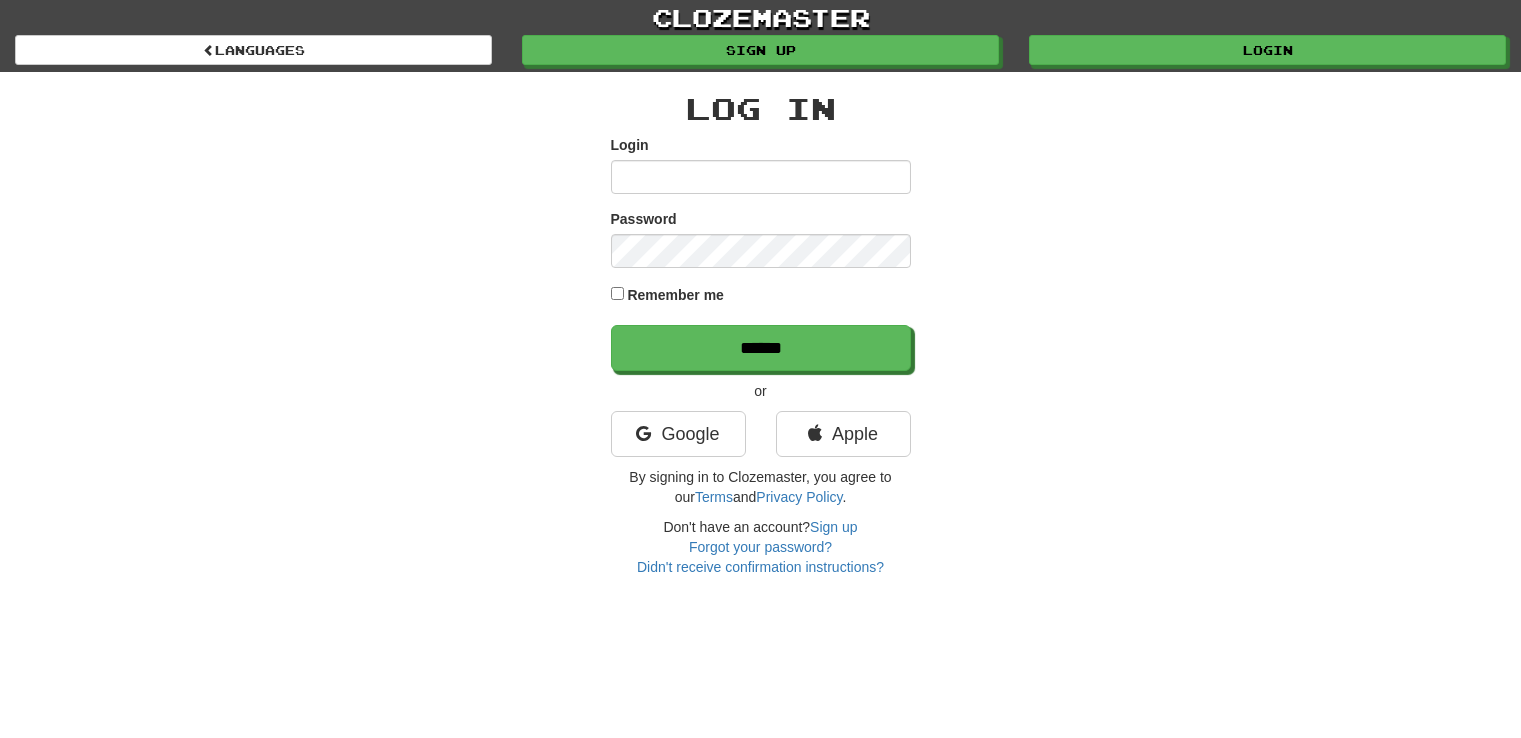 scroll, scrollTop: 0, scrollLeft: 0, axis: both 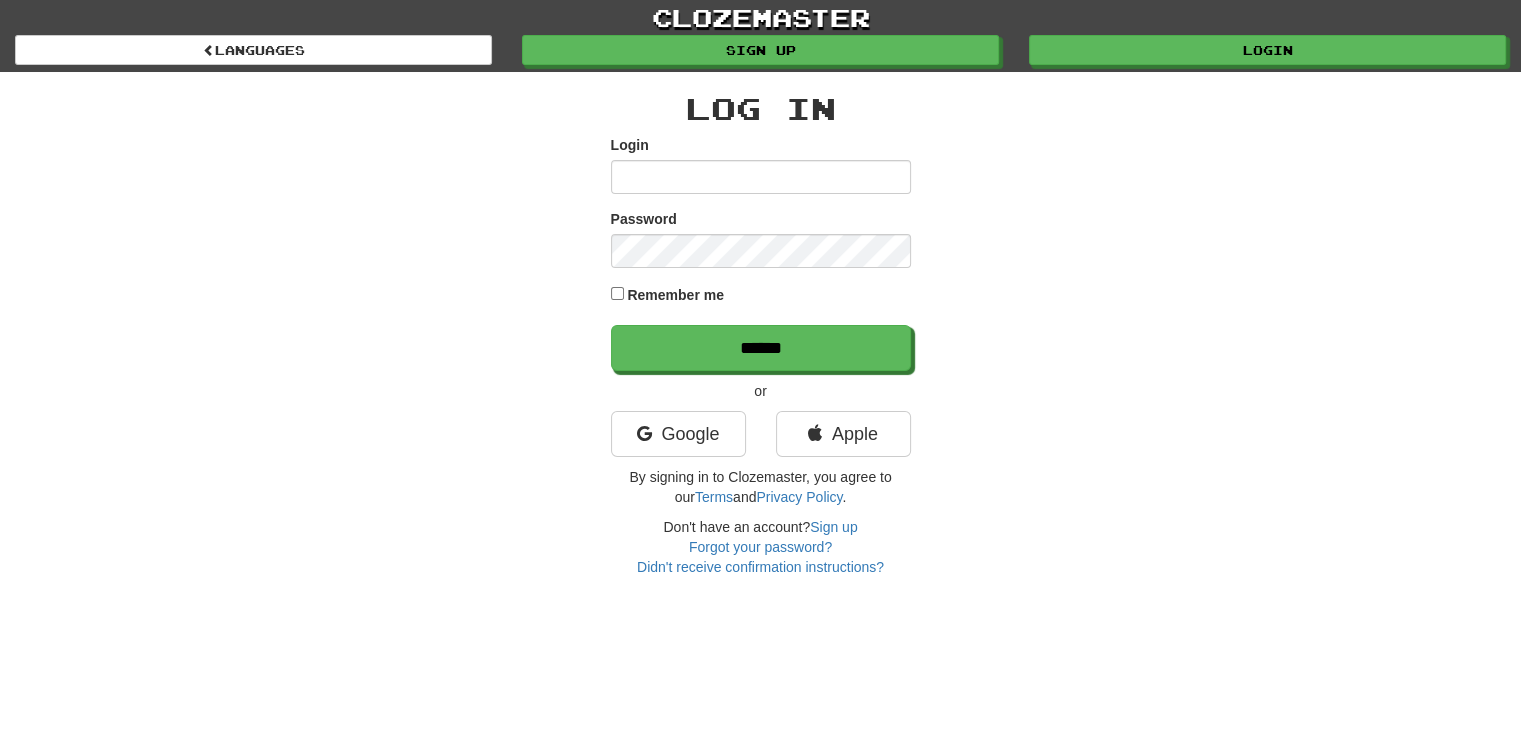 click on "Login" at bounding box center (761, 177) 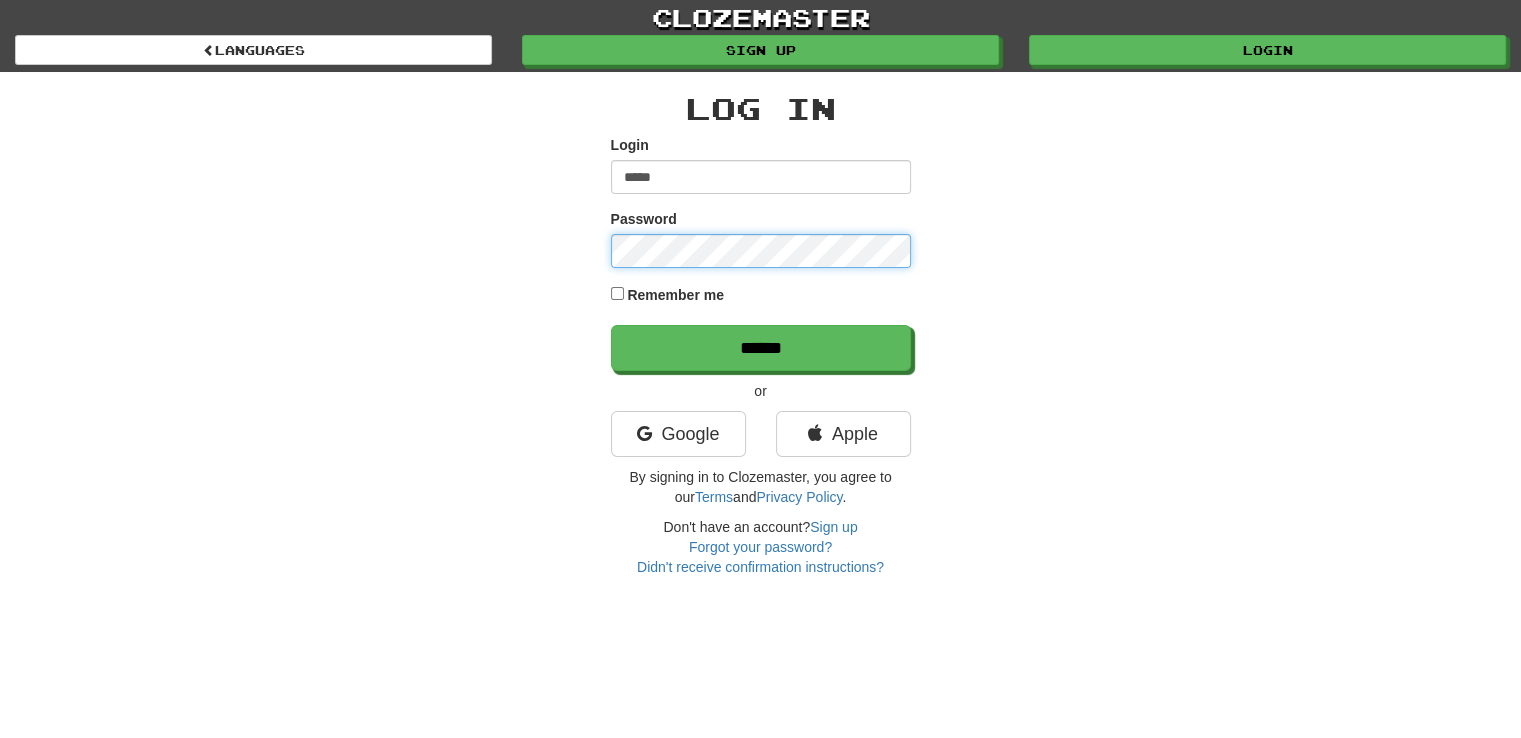 click on "******" at bounding box center [761, 348] 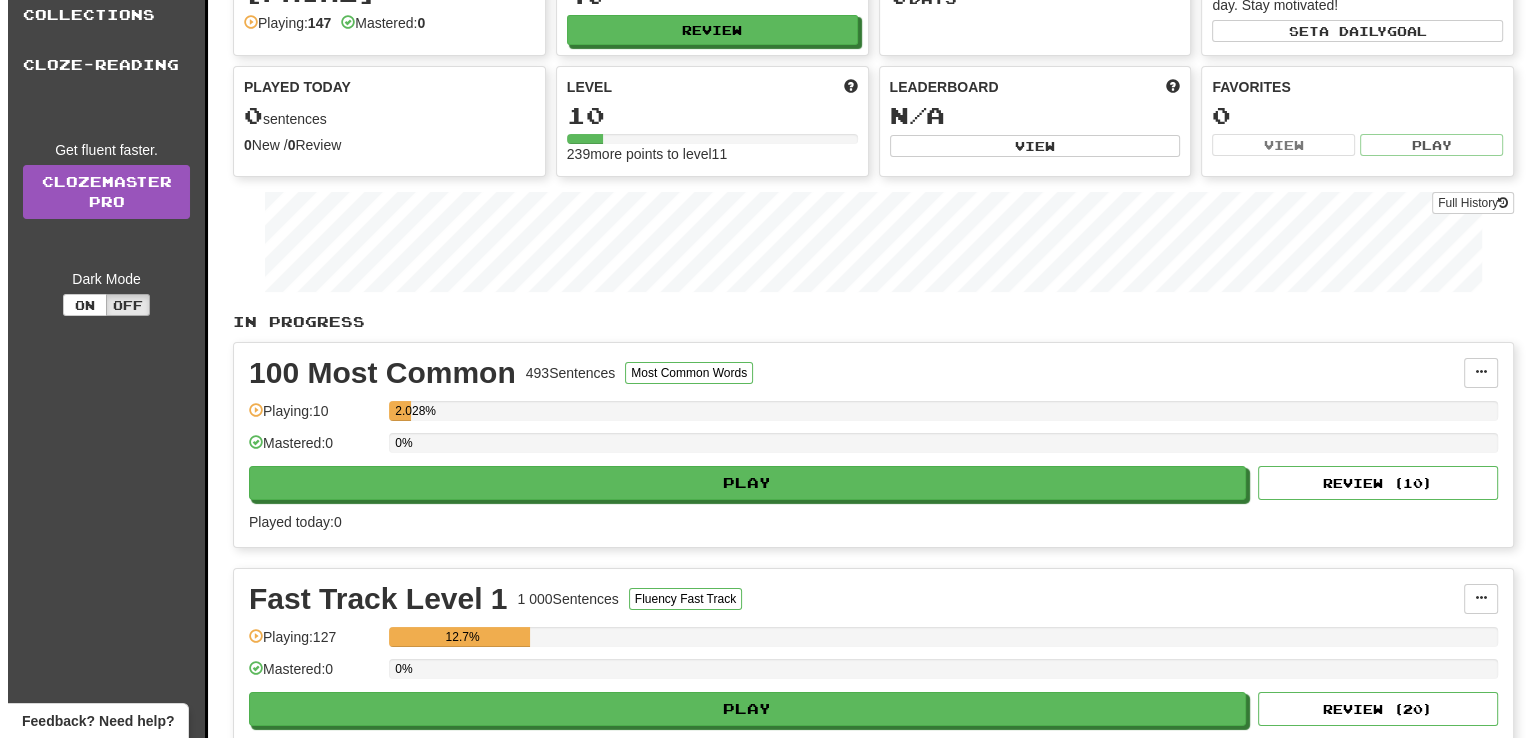 scroll, scrollTop: 266, scrollLeft: 0, axis: vertical 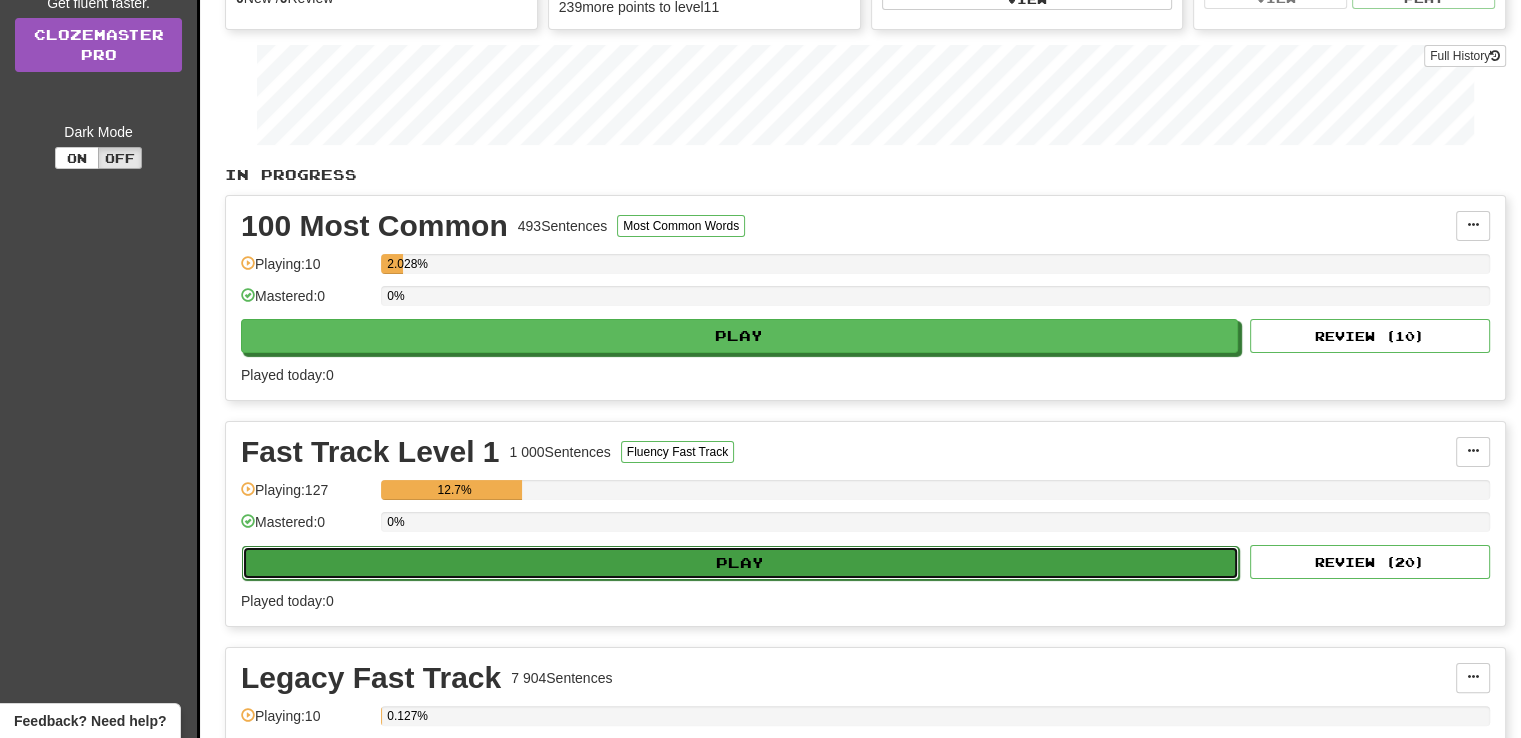 click on "Play" at bounding box center (740, 563) 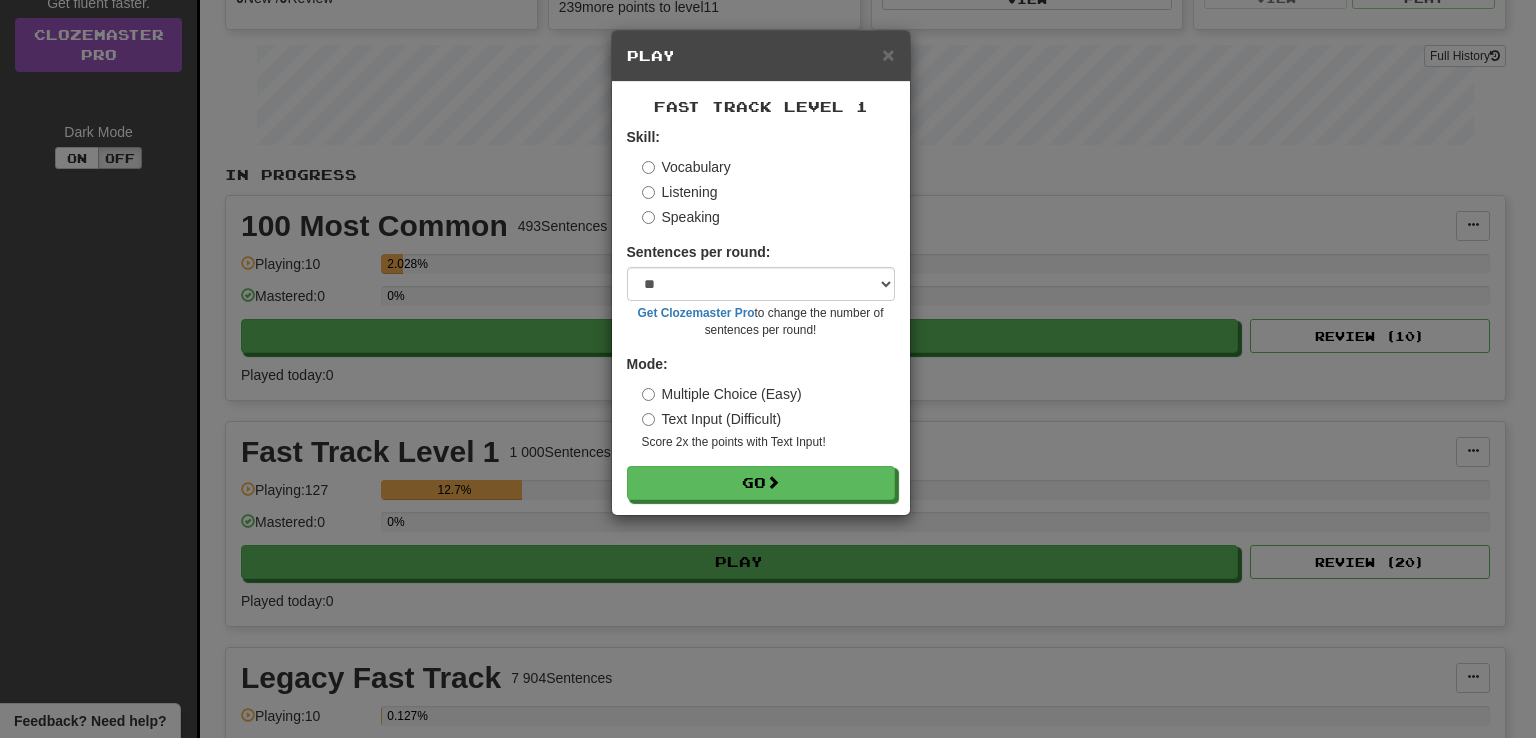 click on "Listening" at bounding box center (680, 192) 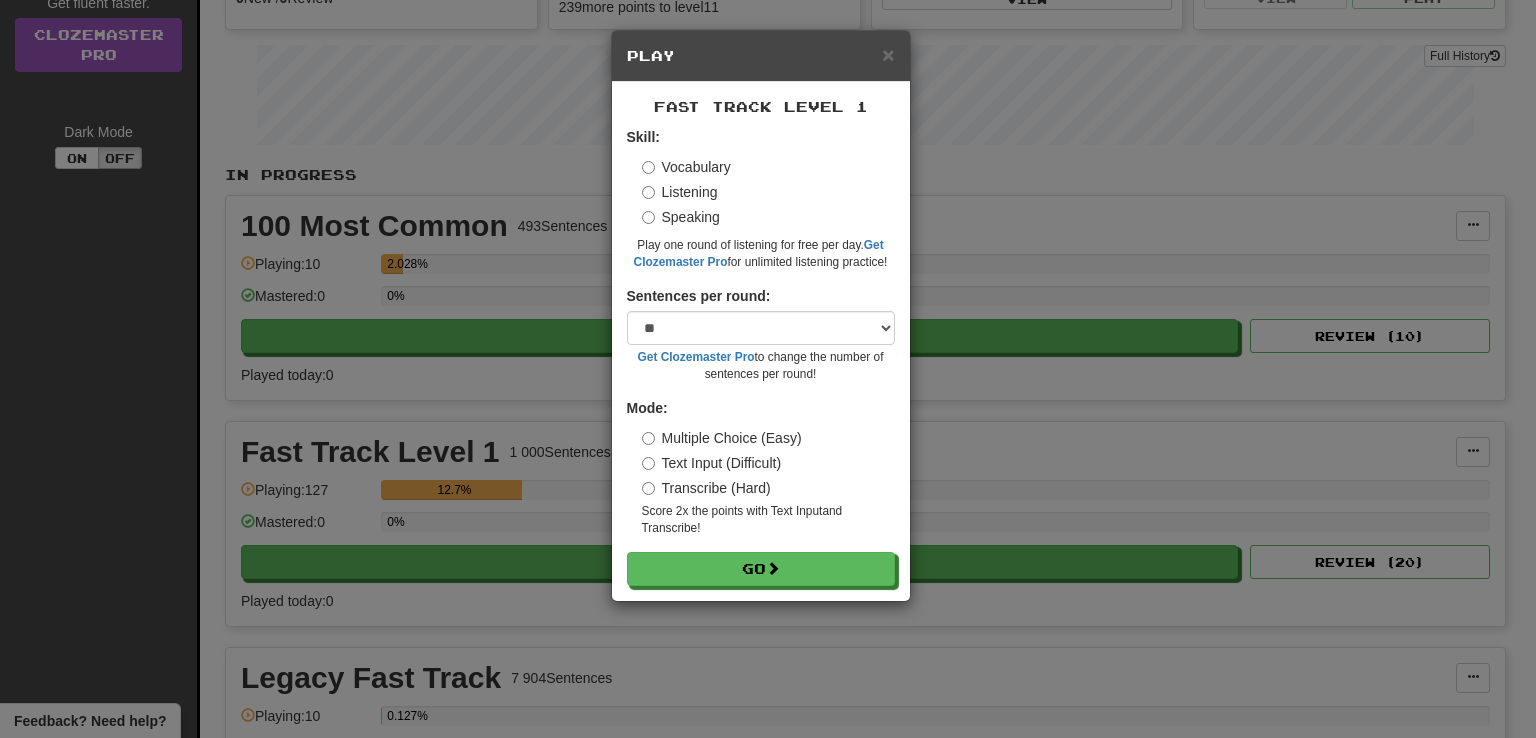 click on "Text Input (Difficult)" at bounding box center (712, 463) 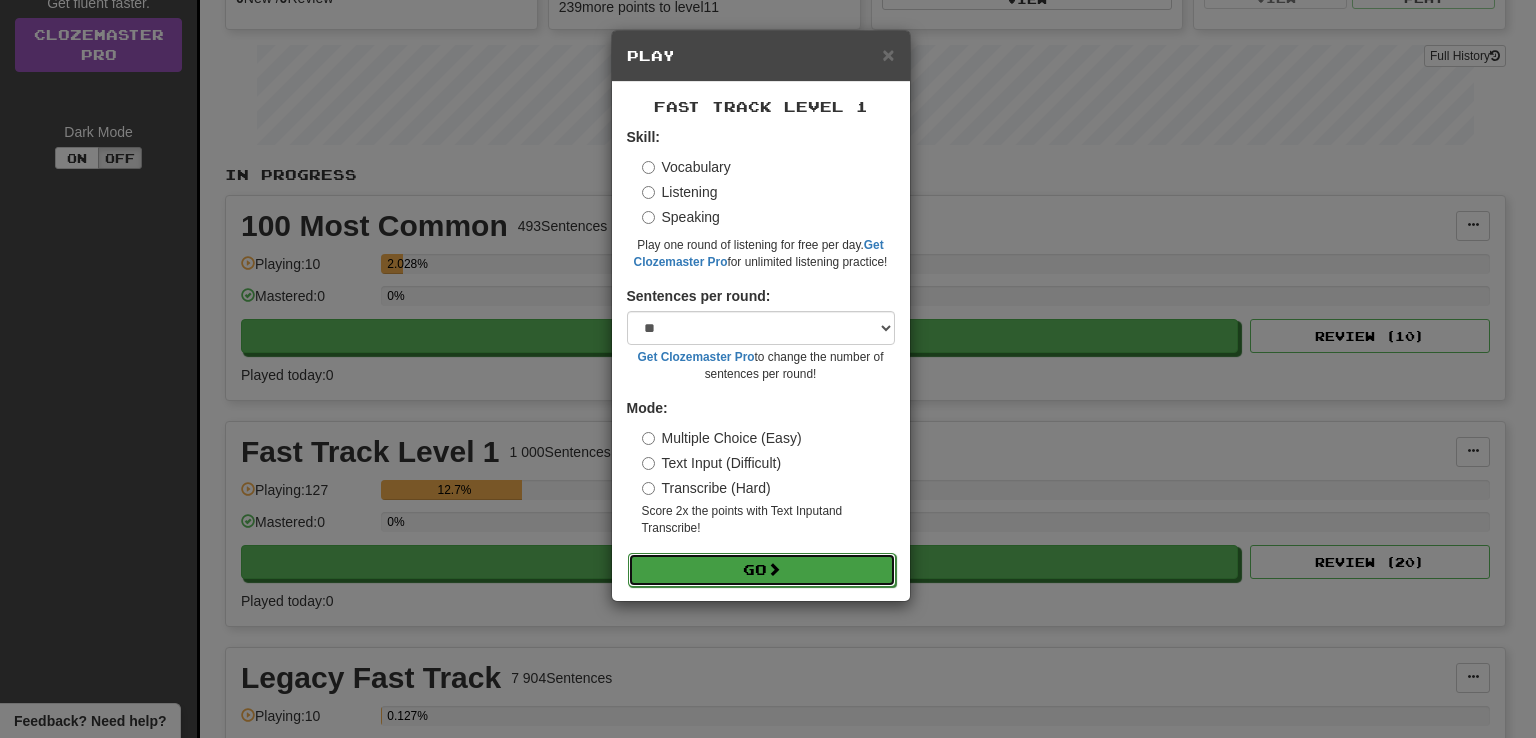 click on "Go" at bounding box center [762, 570] 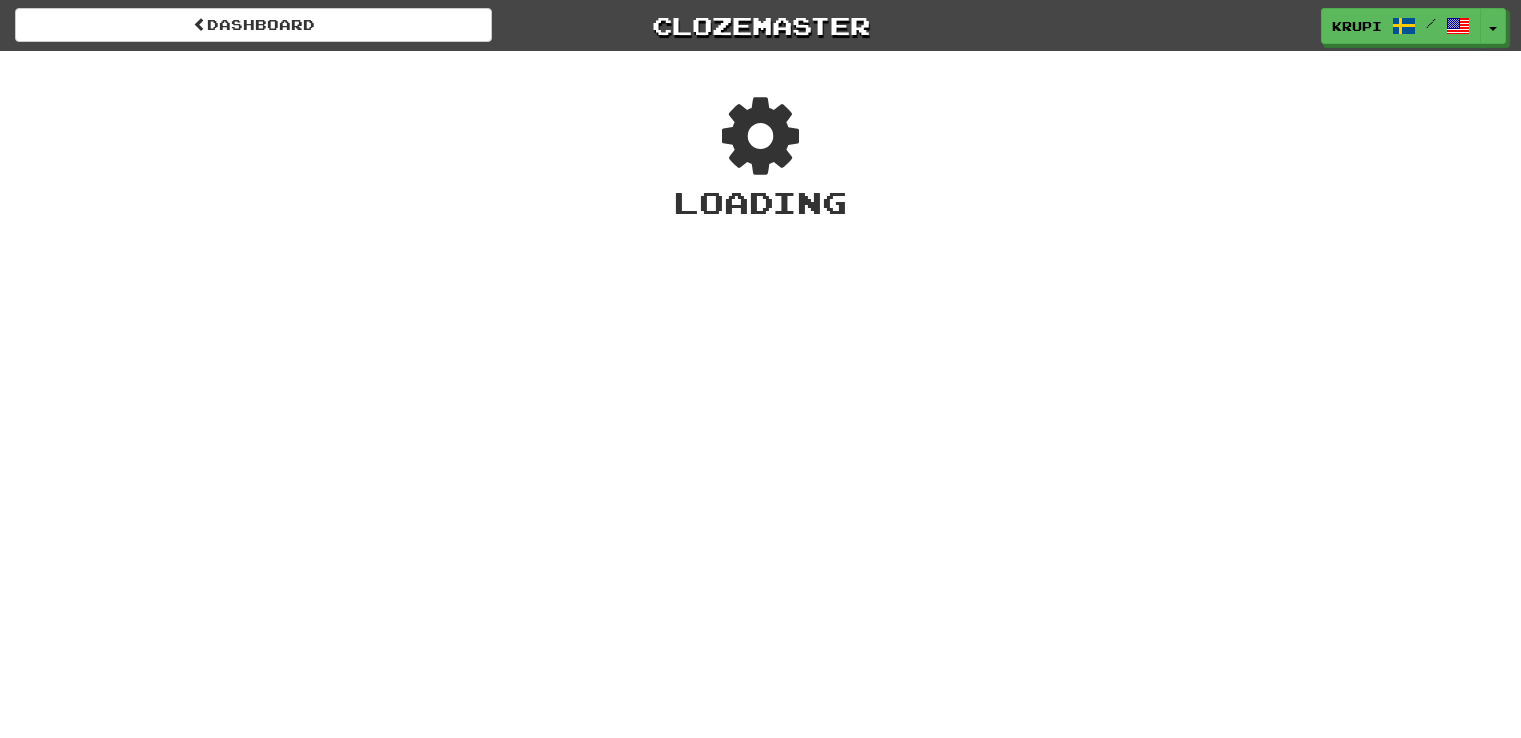 scroll, scrollTop: 0, scrollLeft: 0, axis: both 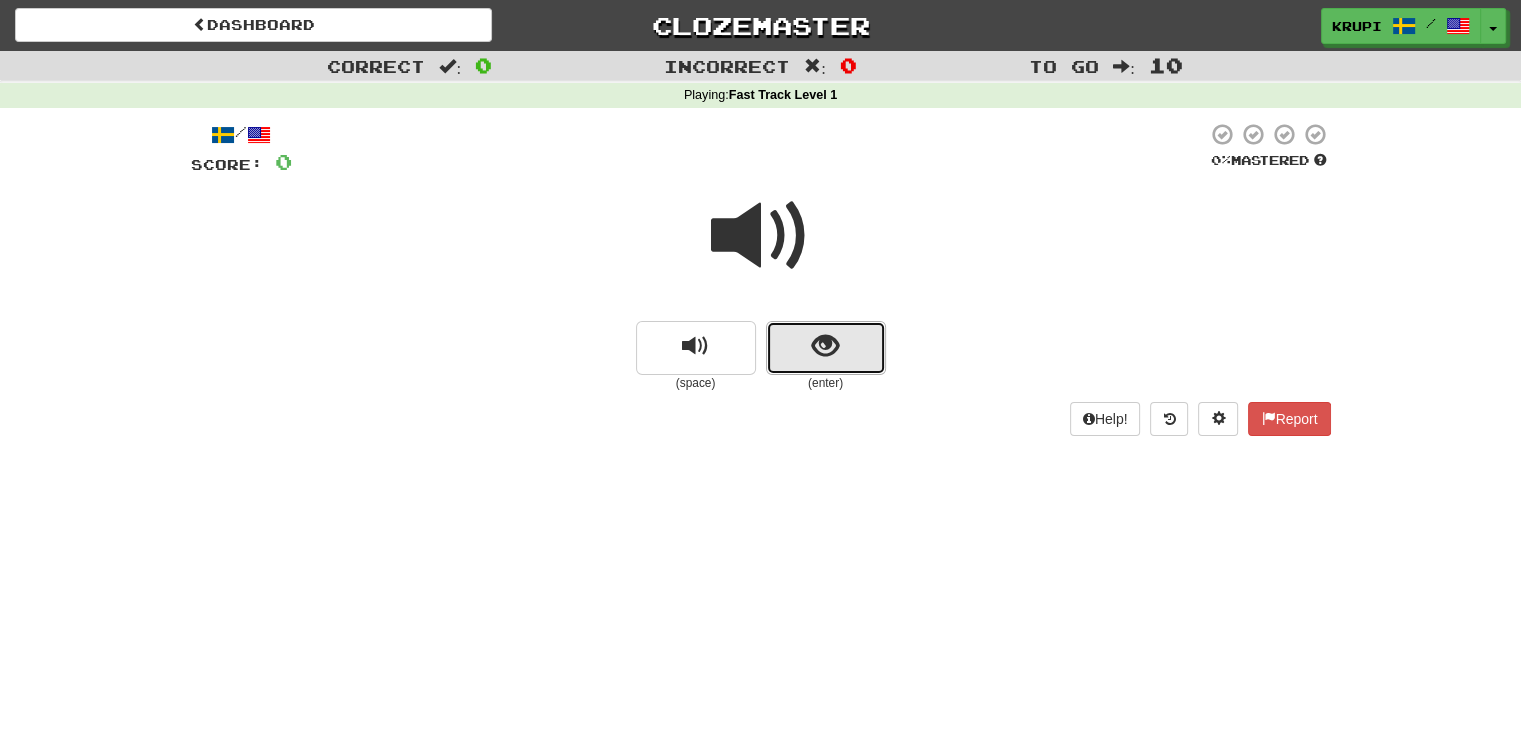 click at bounding box center (826, 348) 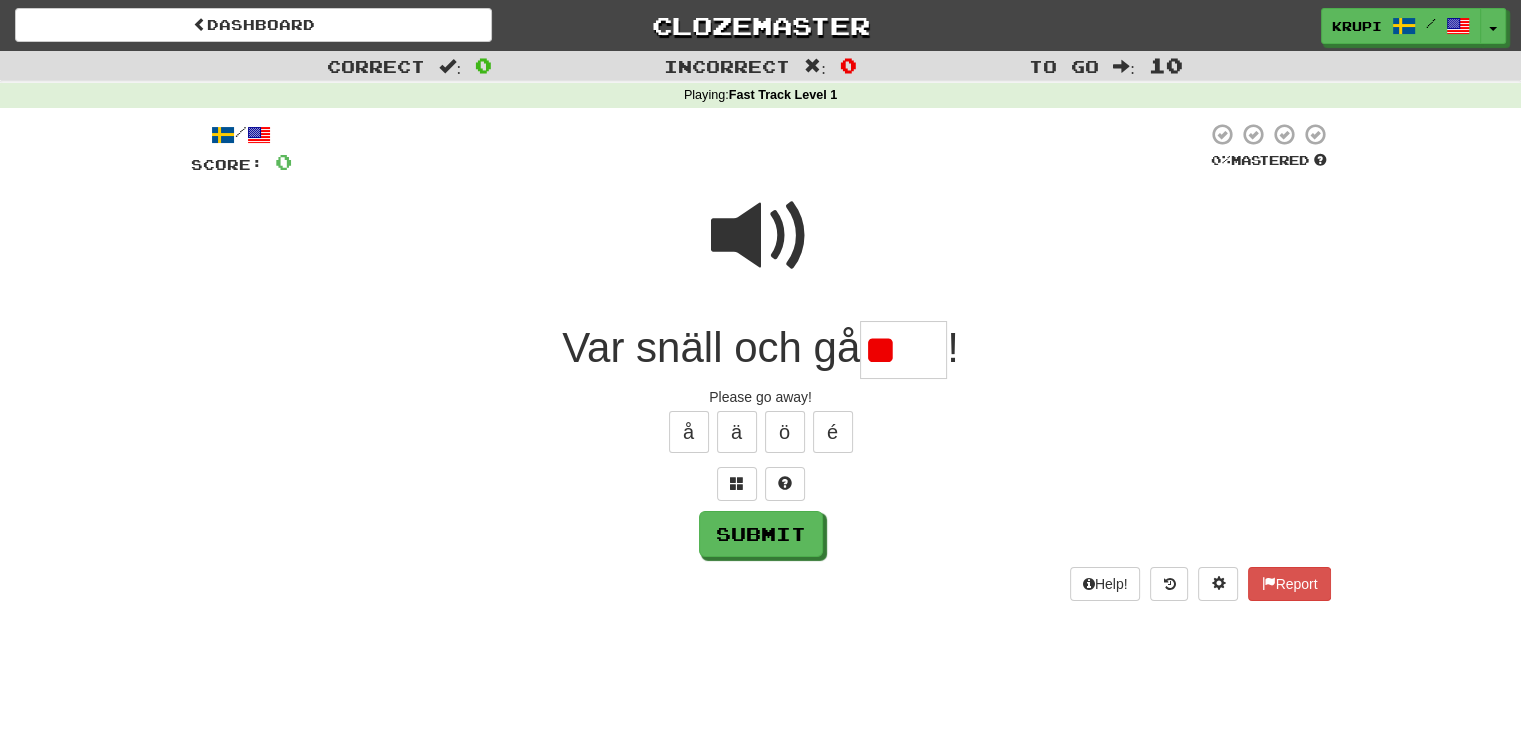 type on "*" 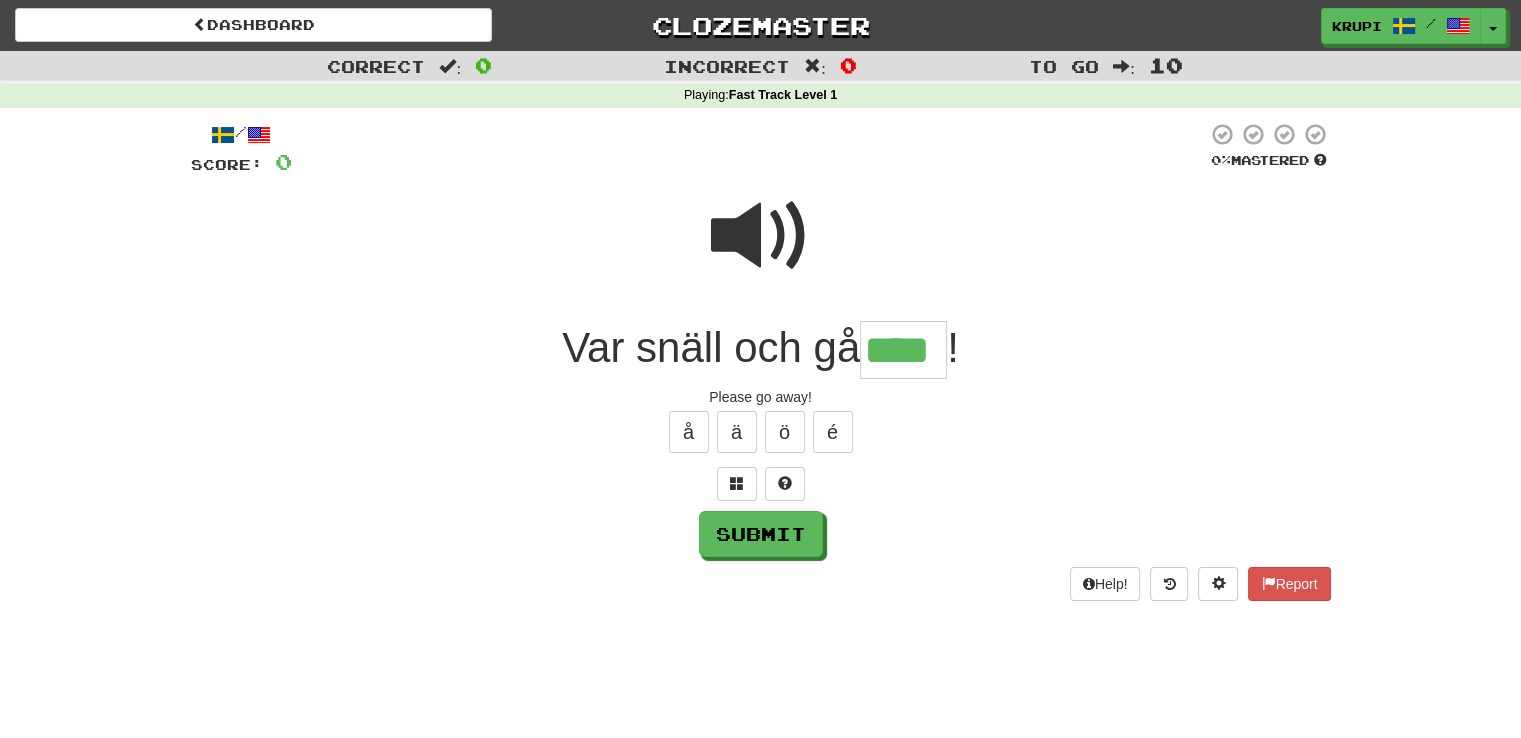 type on "****" 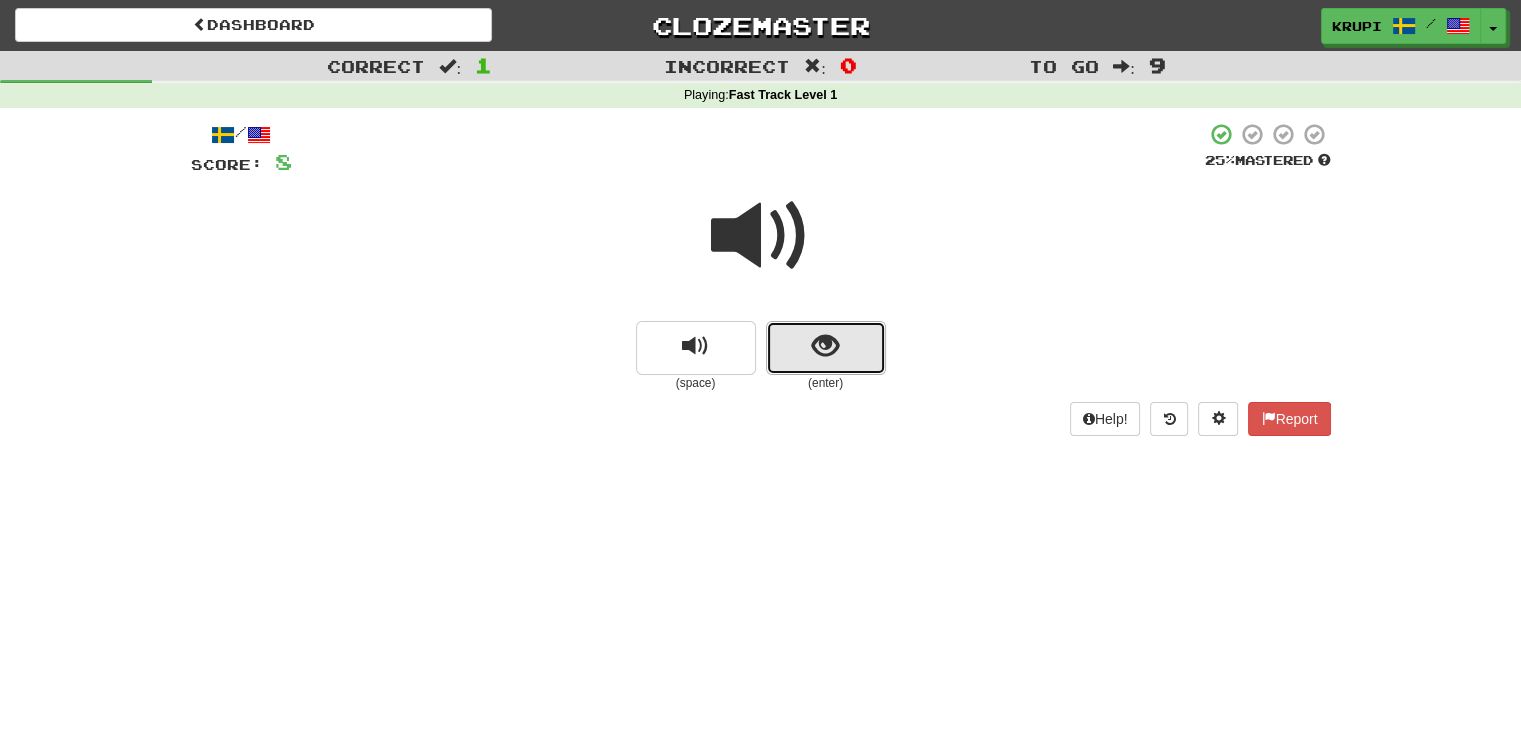 click at bounding box center (825, 346) 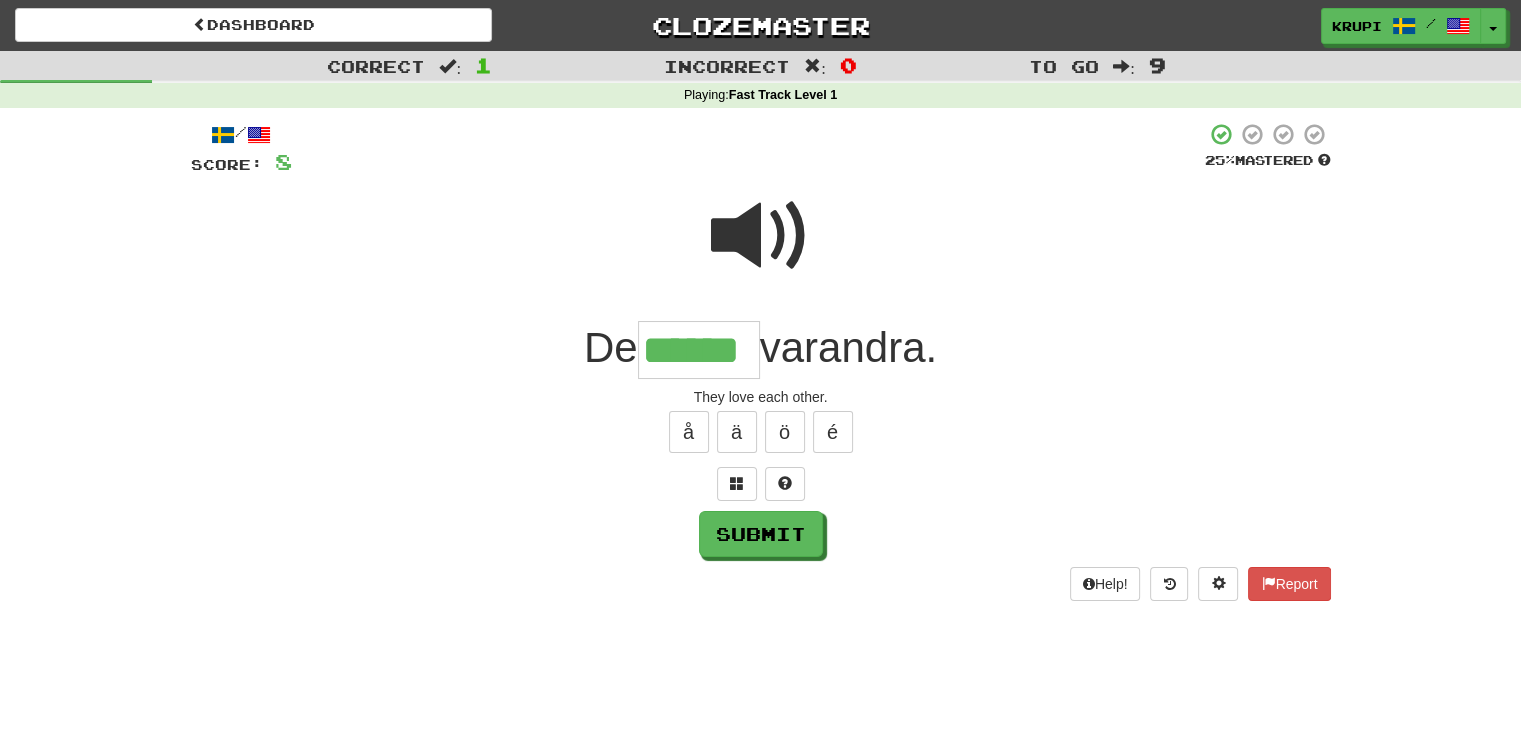 type on "******" 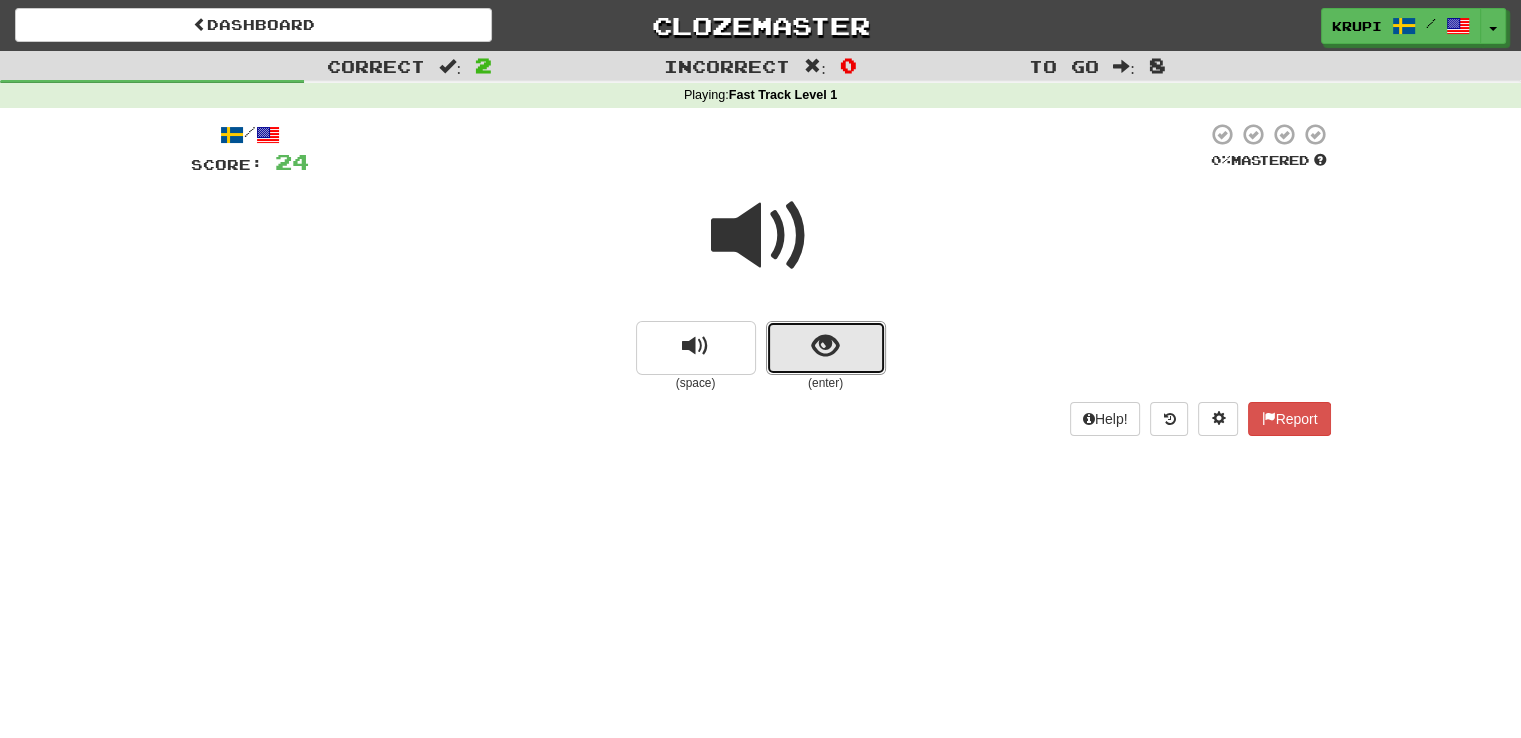 click at bounding box center [825, 346] 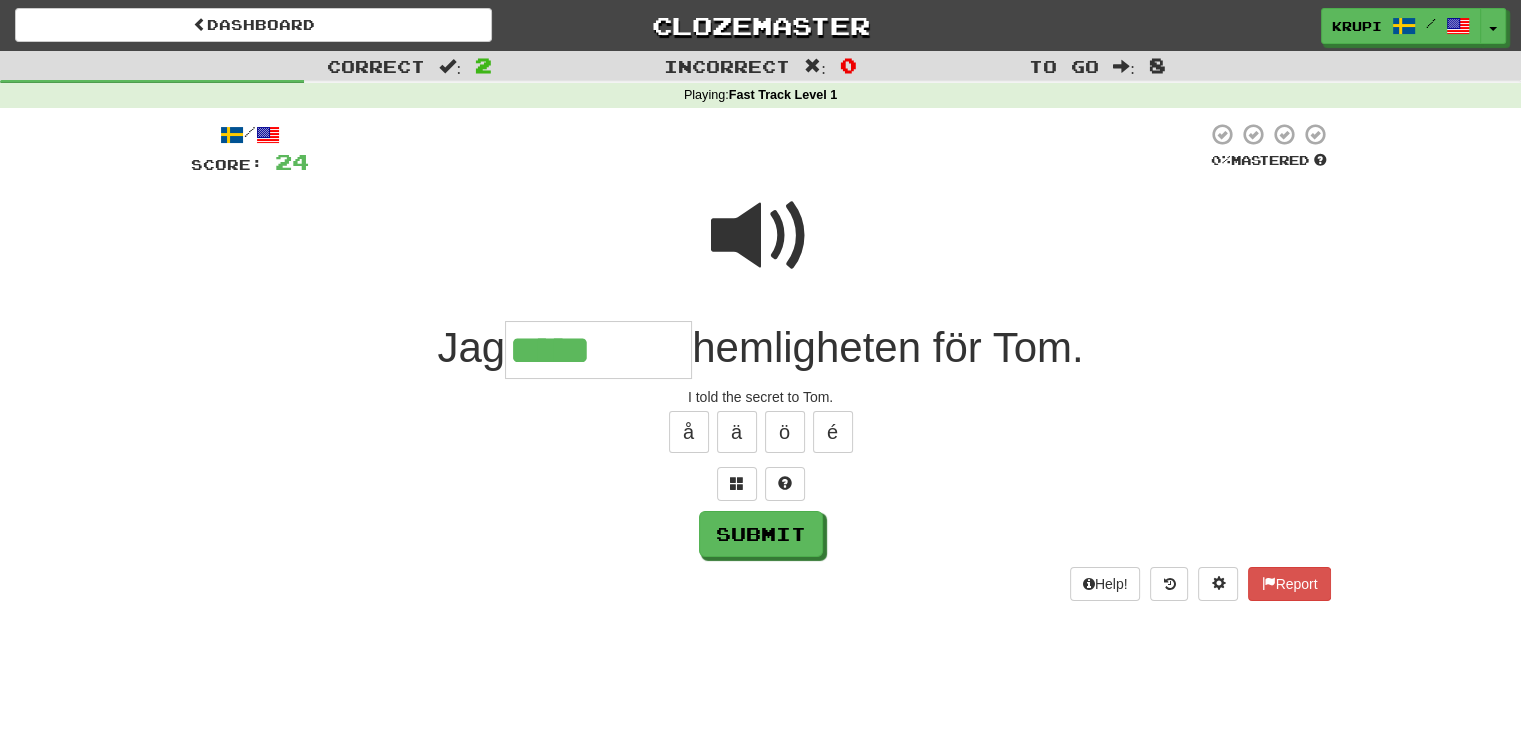 click at bounding box center [761, 236] 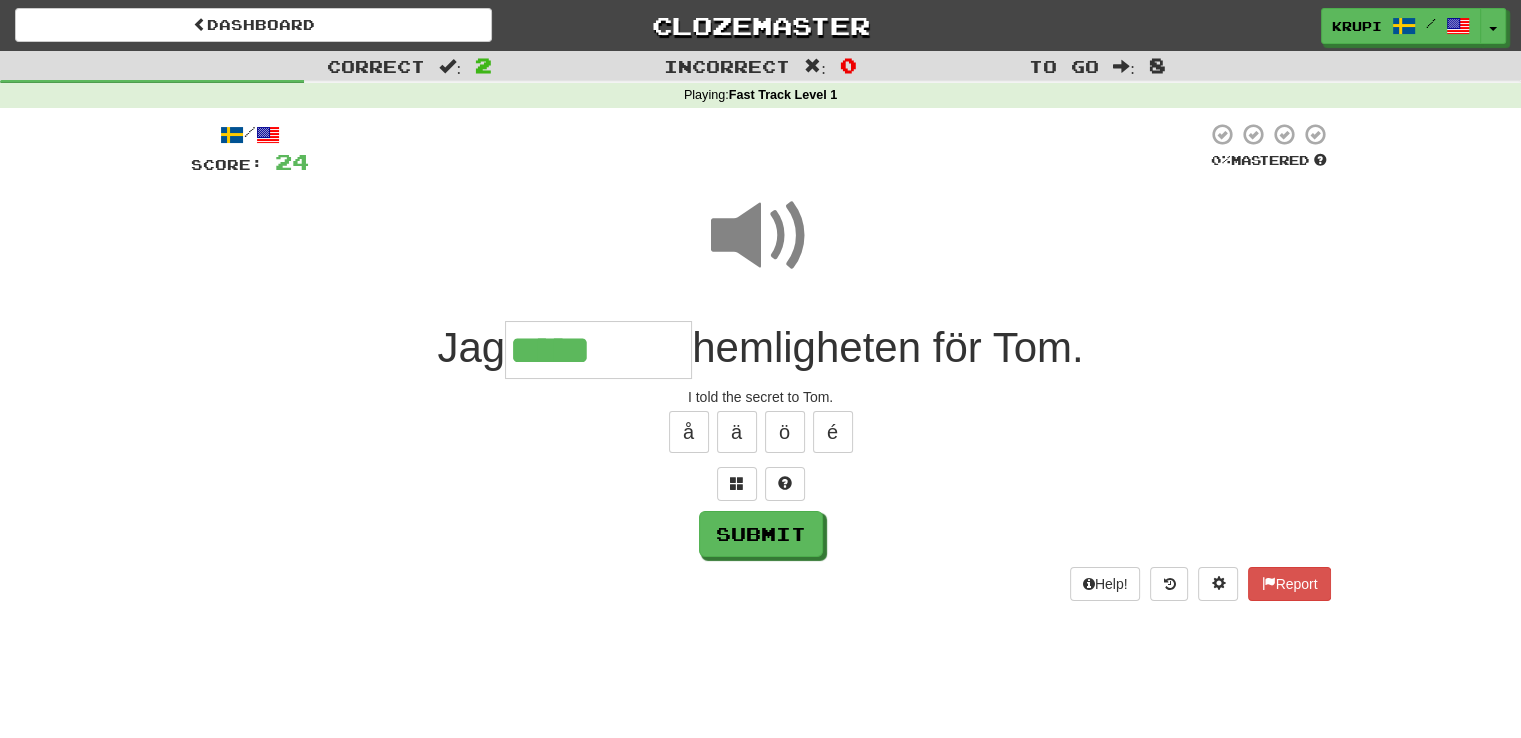 click on "*****" at bounding box center (598, 350) 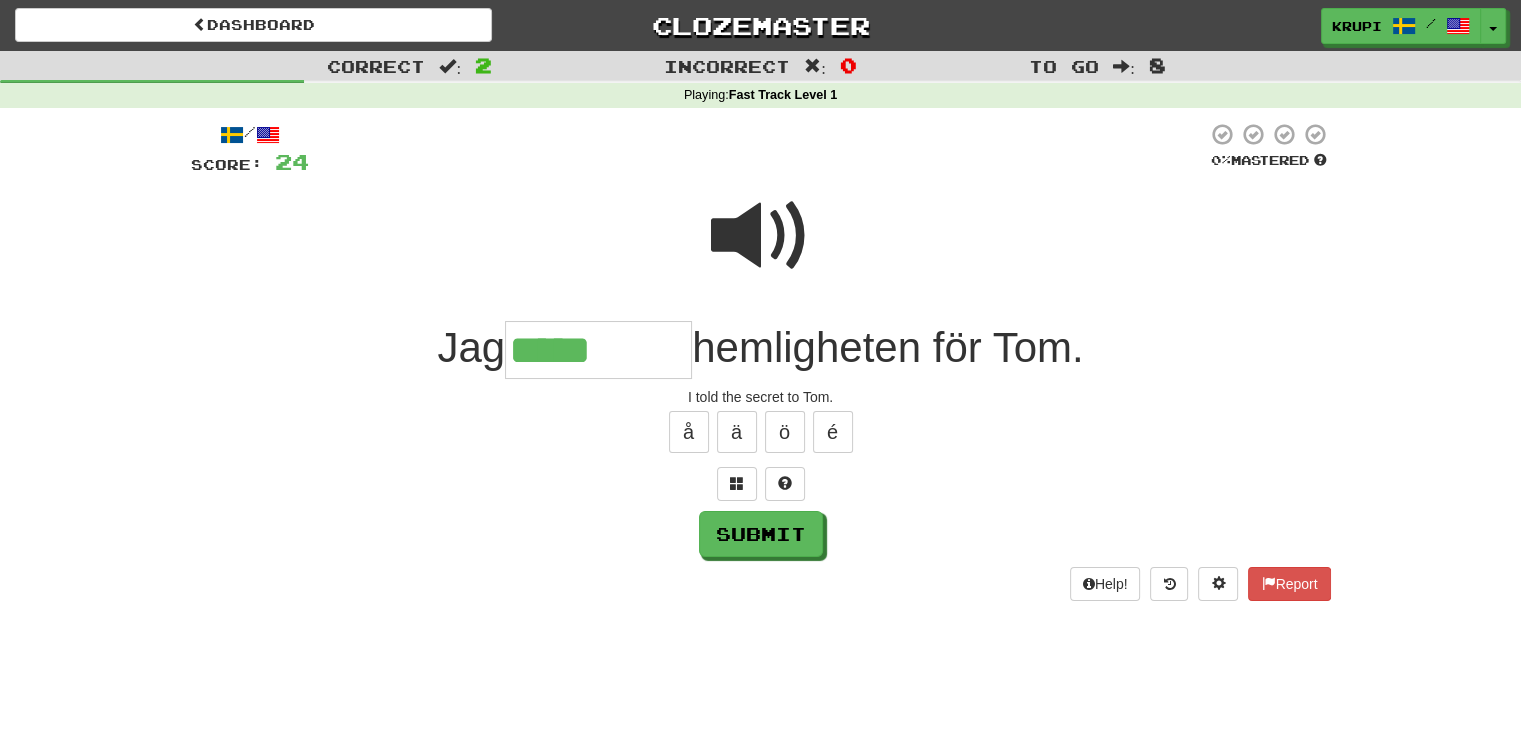 click at bounding box center (761, 236) 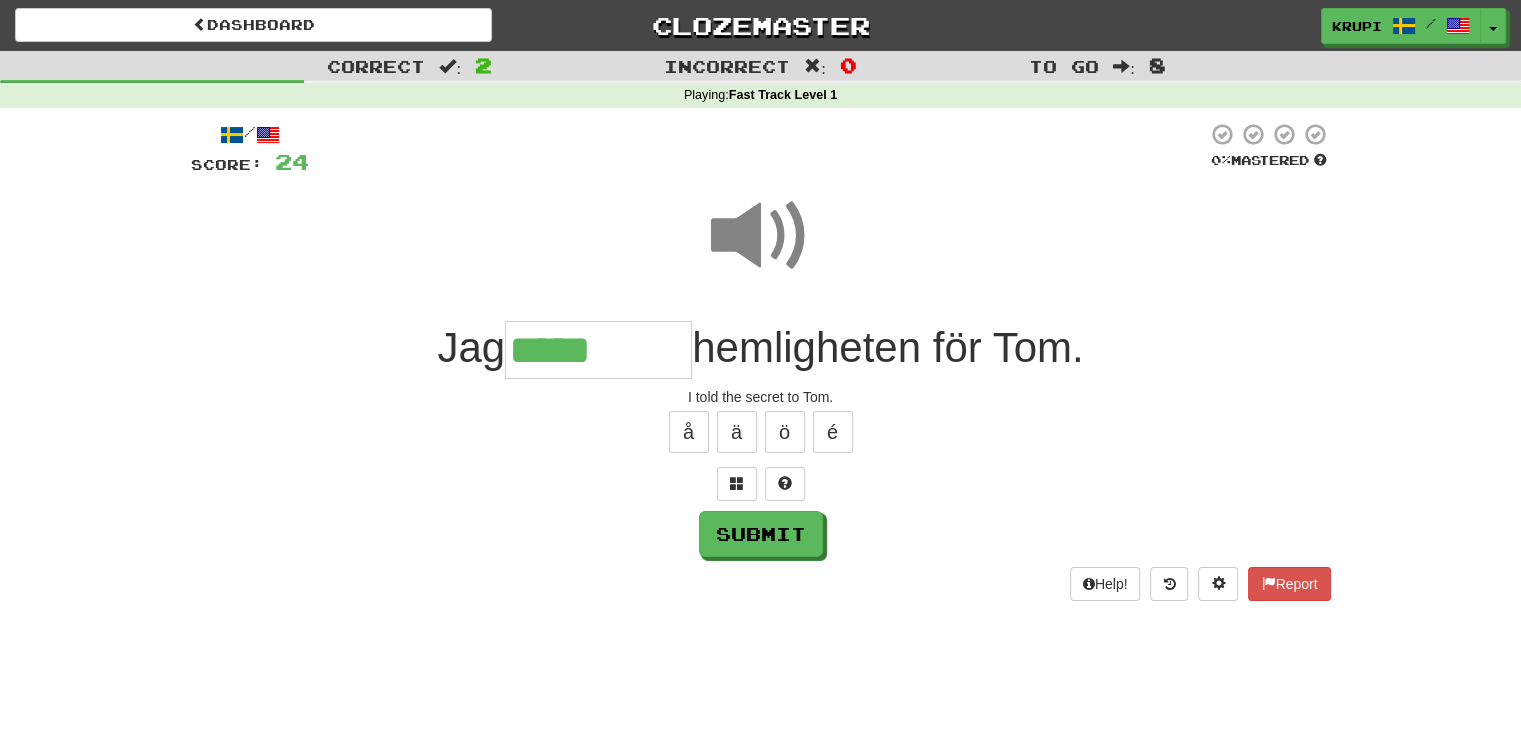click on "*****" at bounding box center [598, 350] 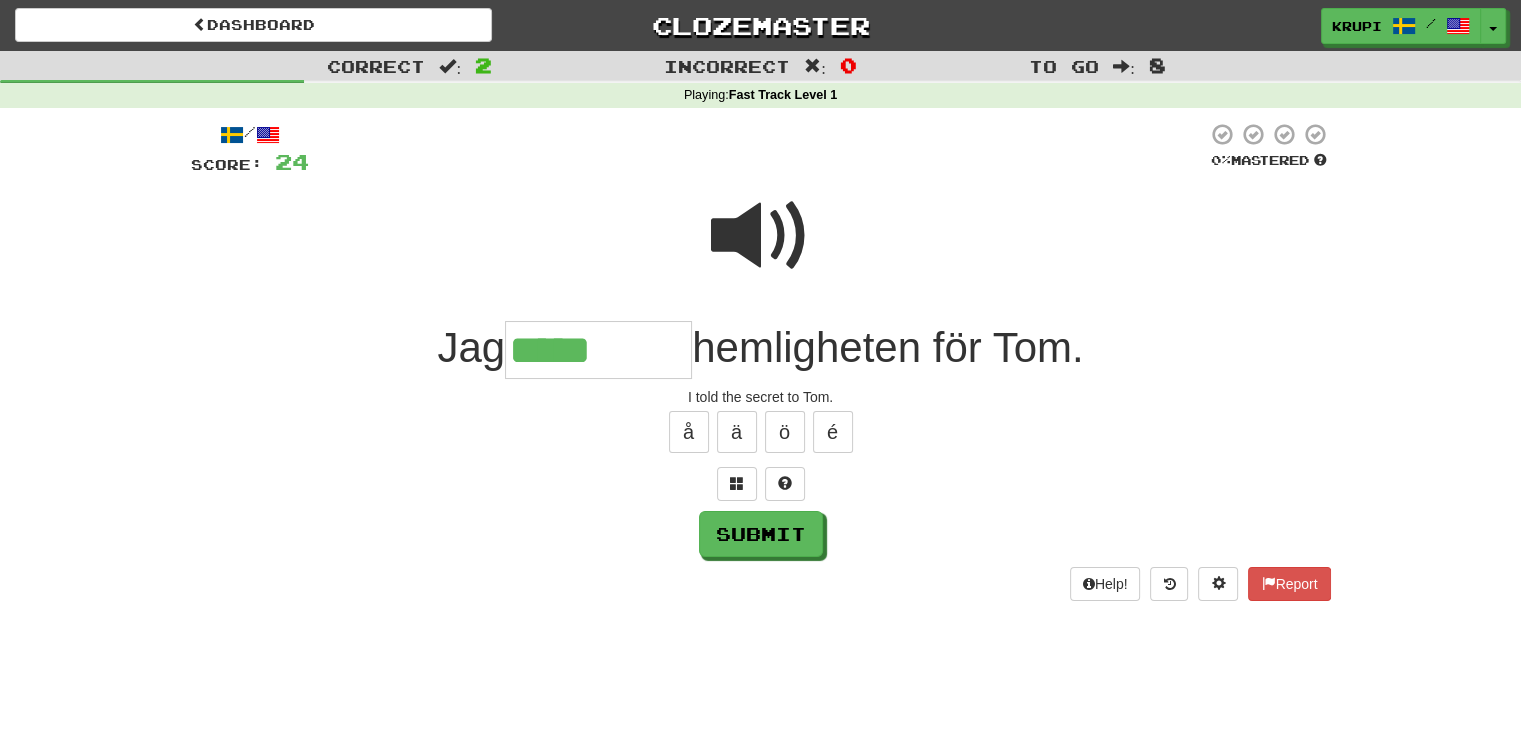 click at bounding box center [761, 236] 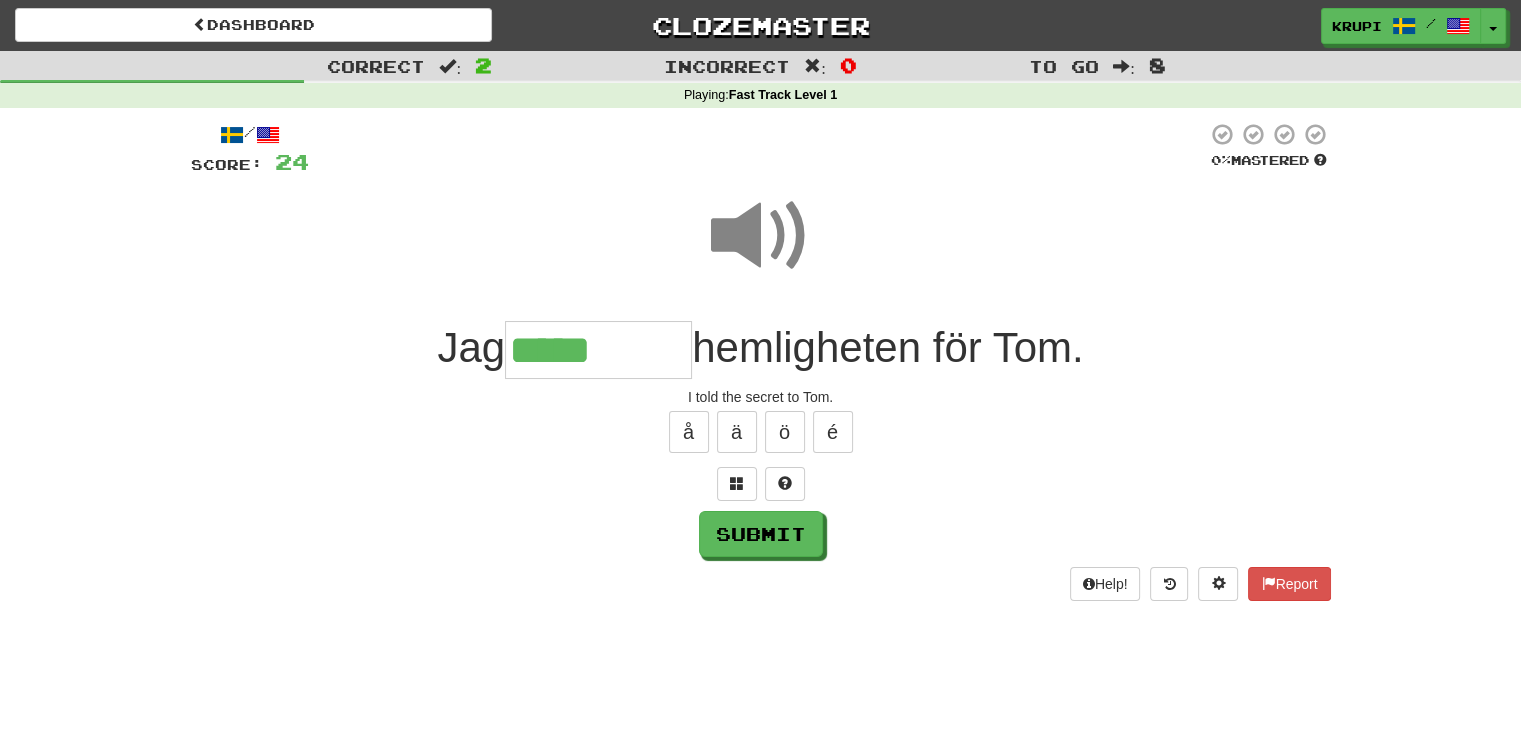 click on "*****" at bounding box center (598, 350) 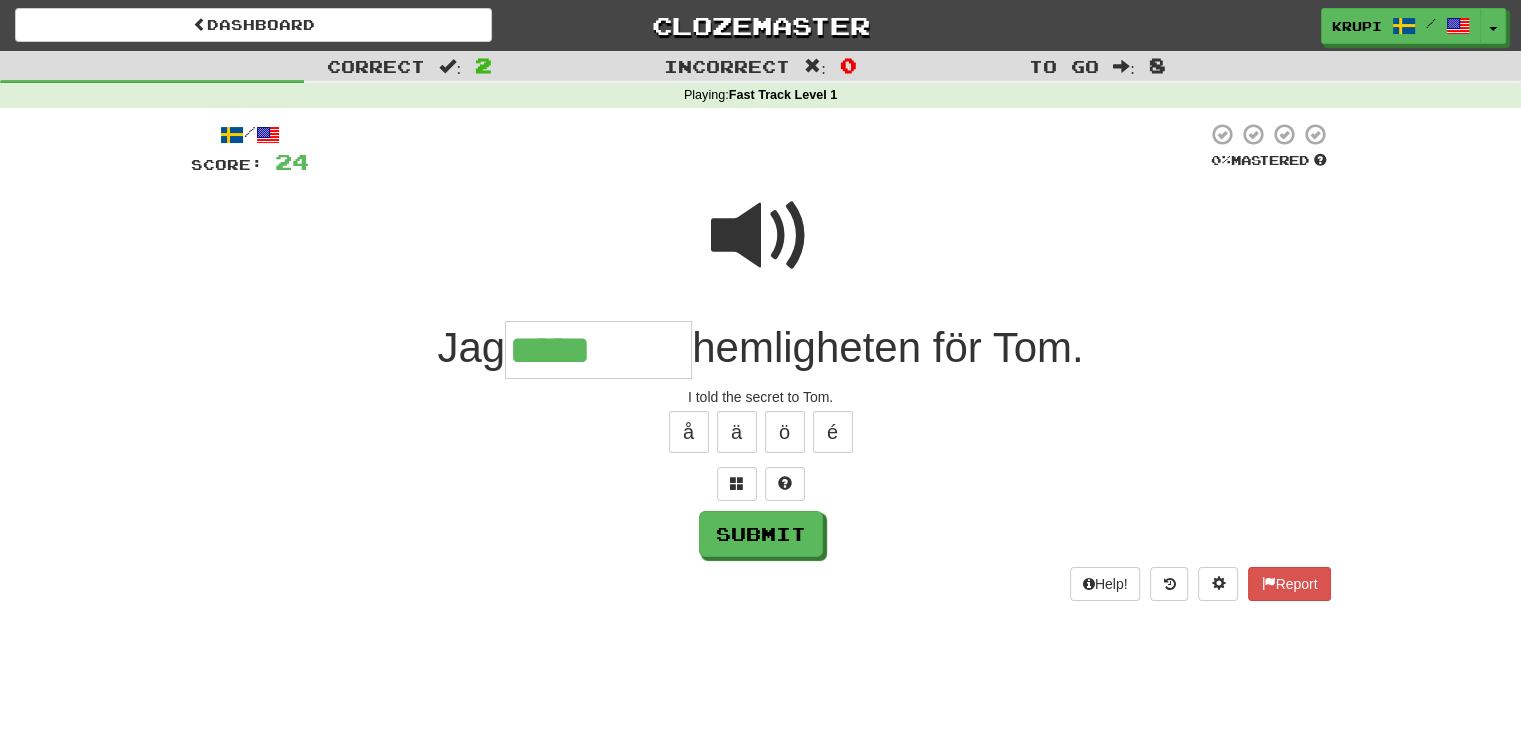 type on "*********" 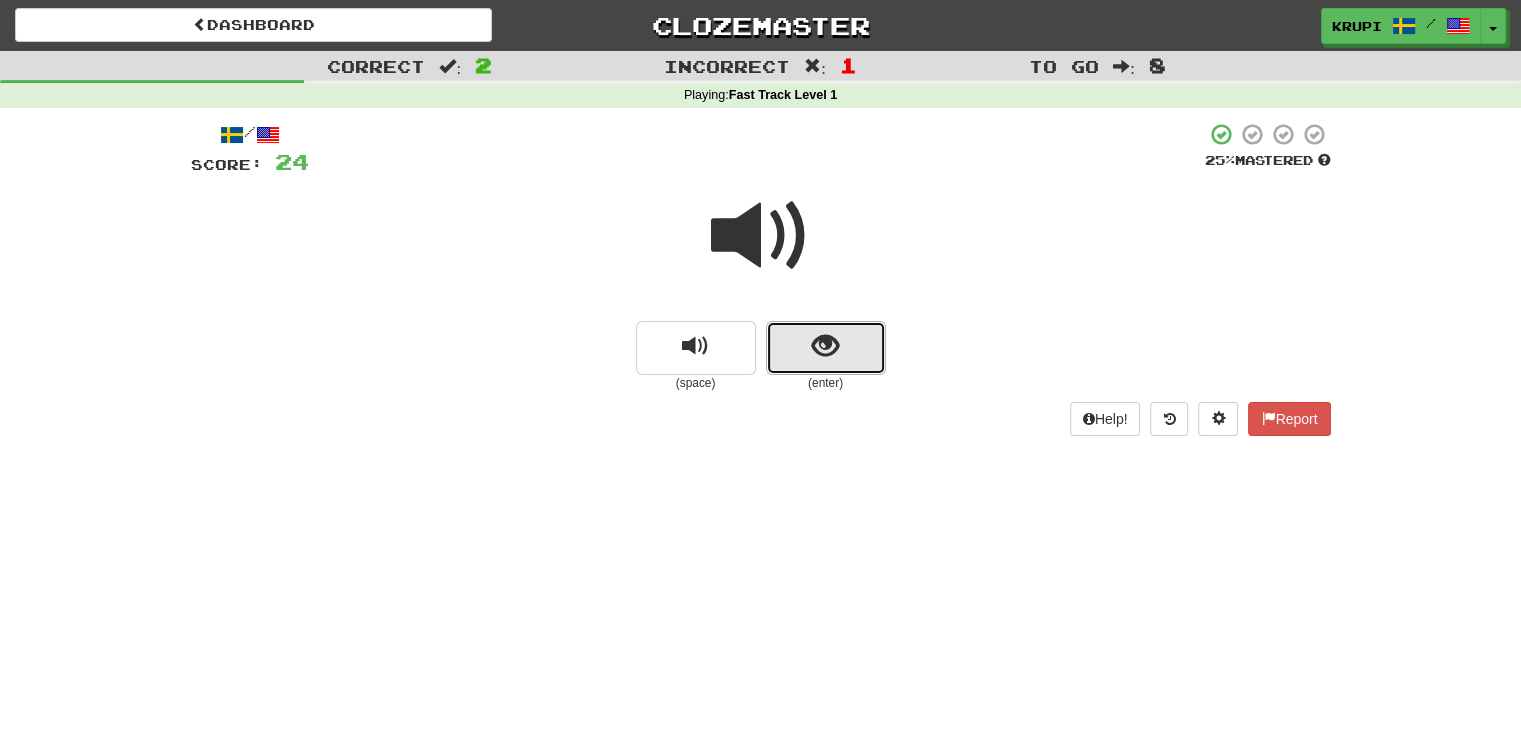 click at bounding box center [825, 346] 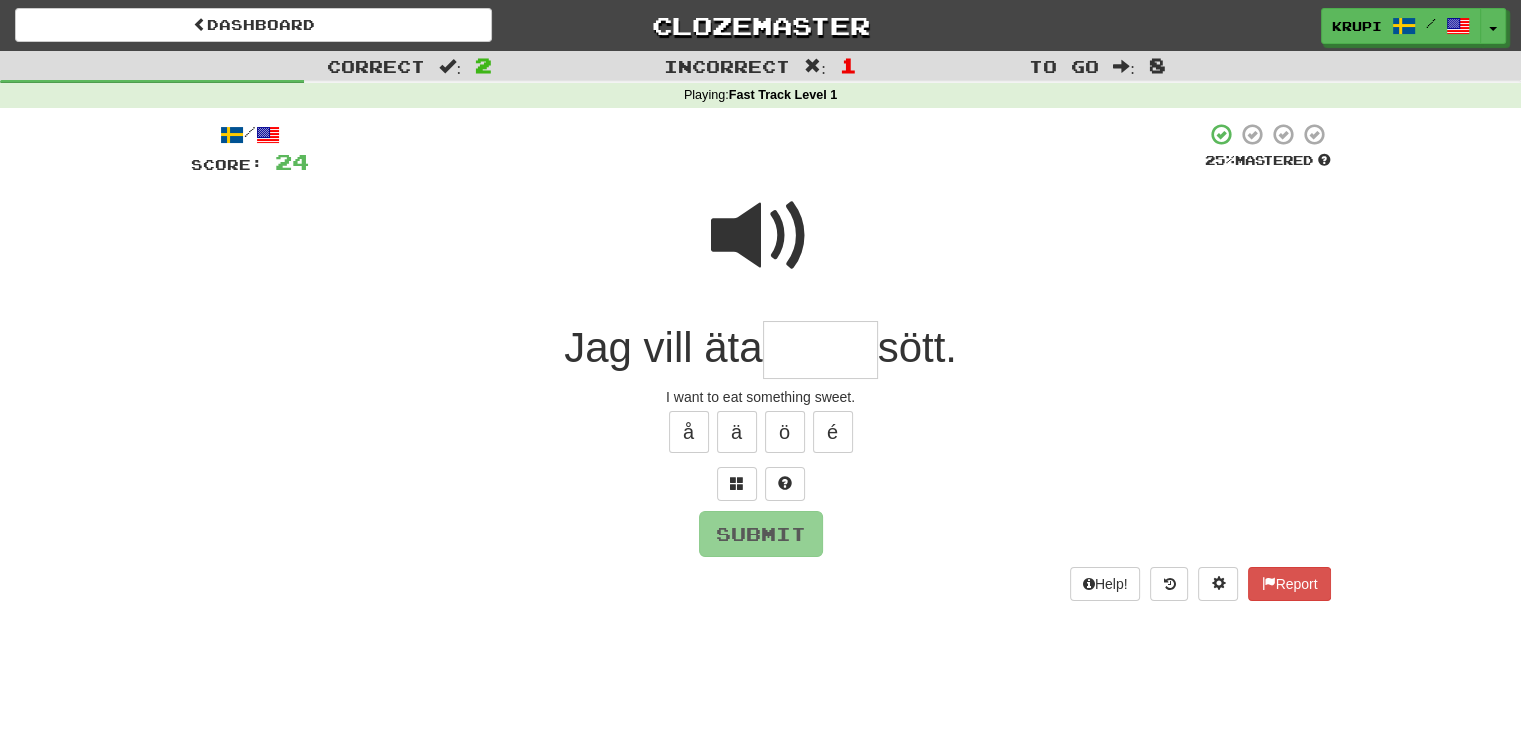 click at bounding box center [761, 236] 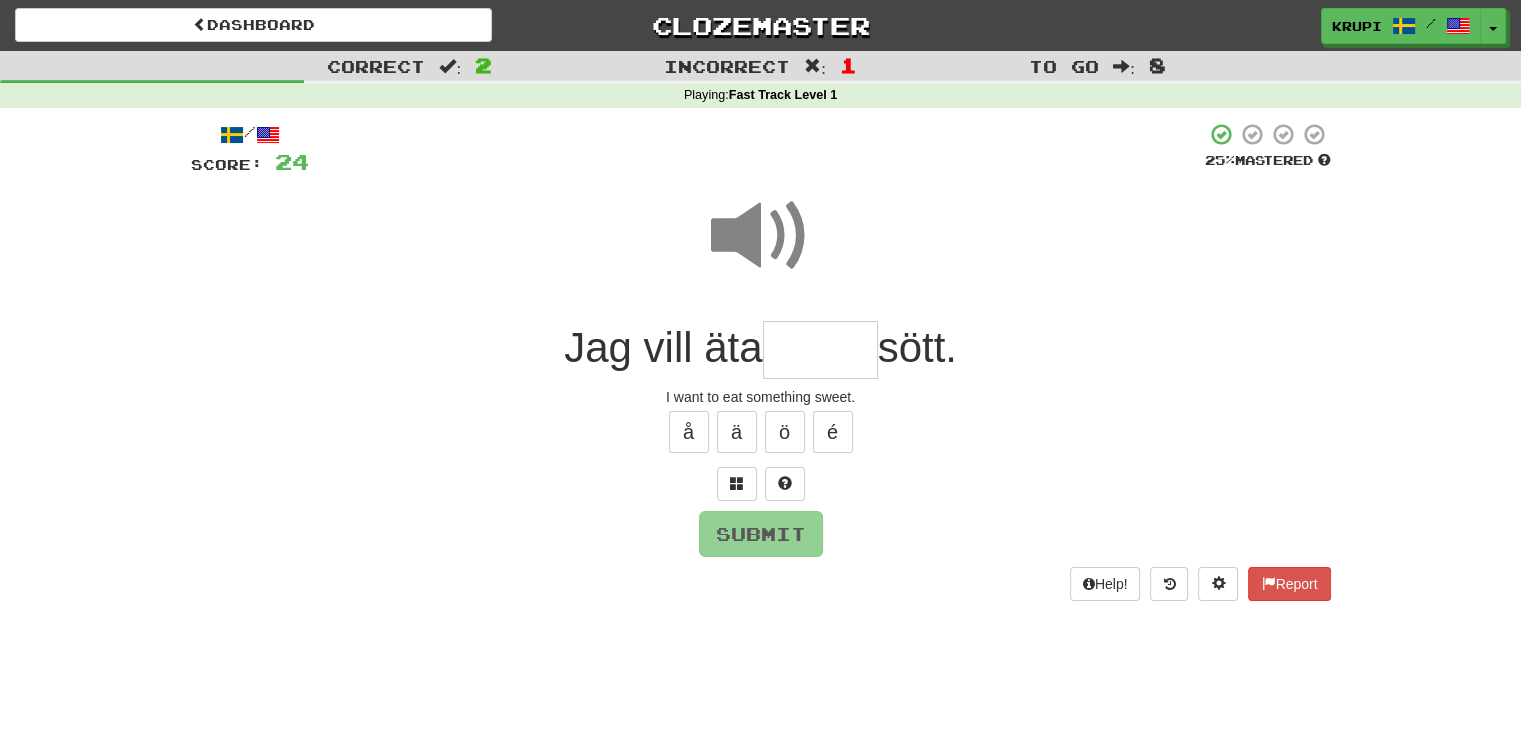 click at bounding box center [761, 249] 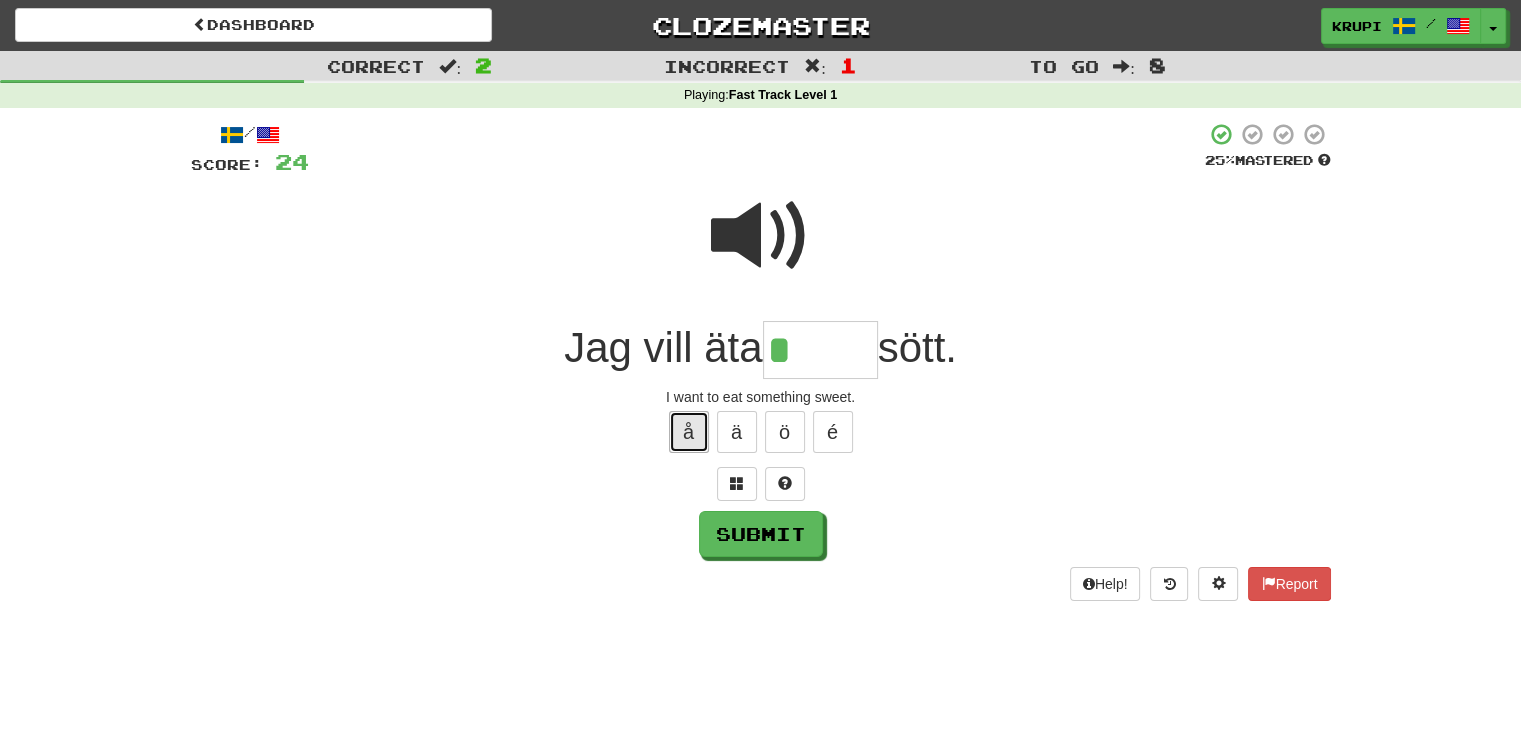 click on "å" at bounding box center (689, 432) 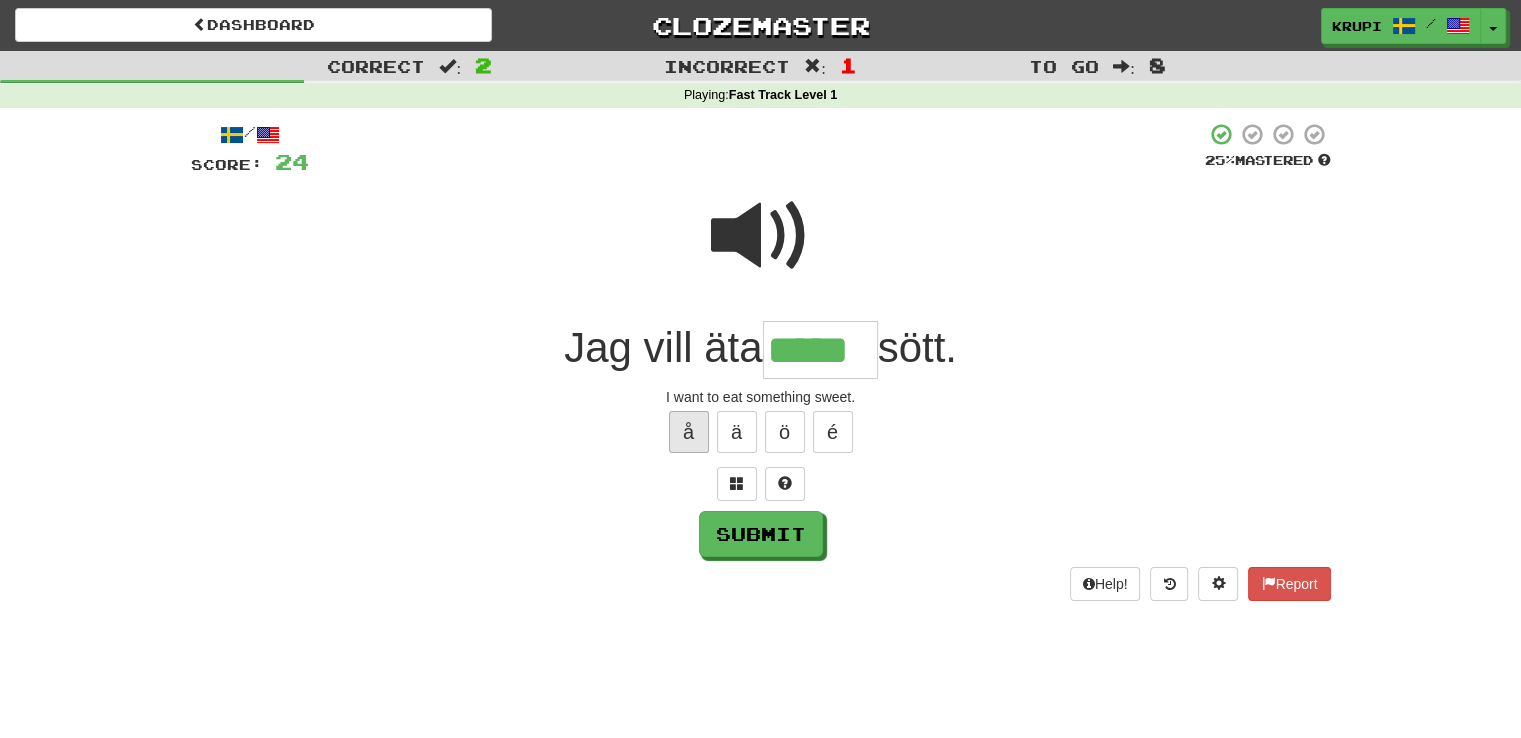 type on "*****" 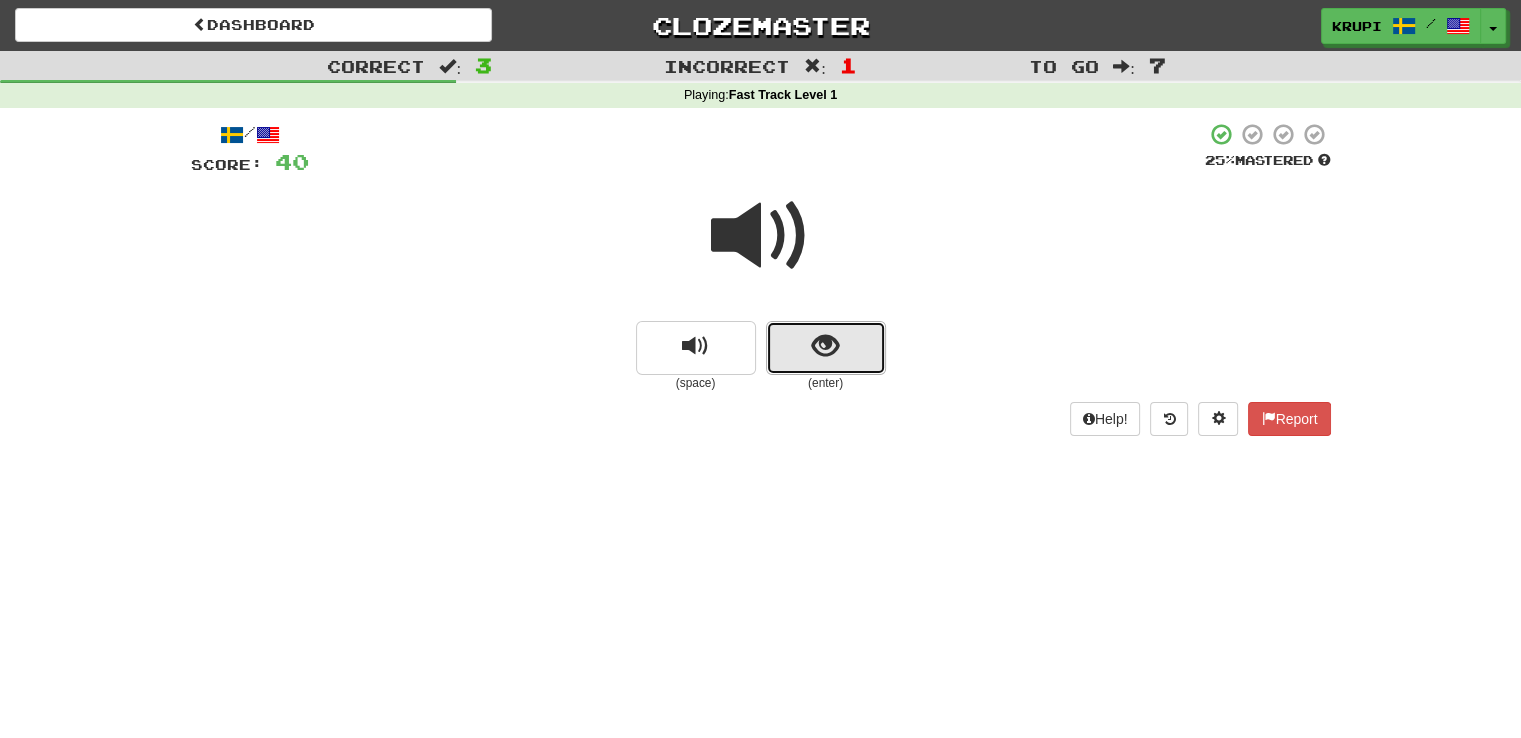 click at bounding box center [826, 348] 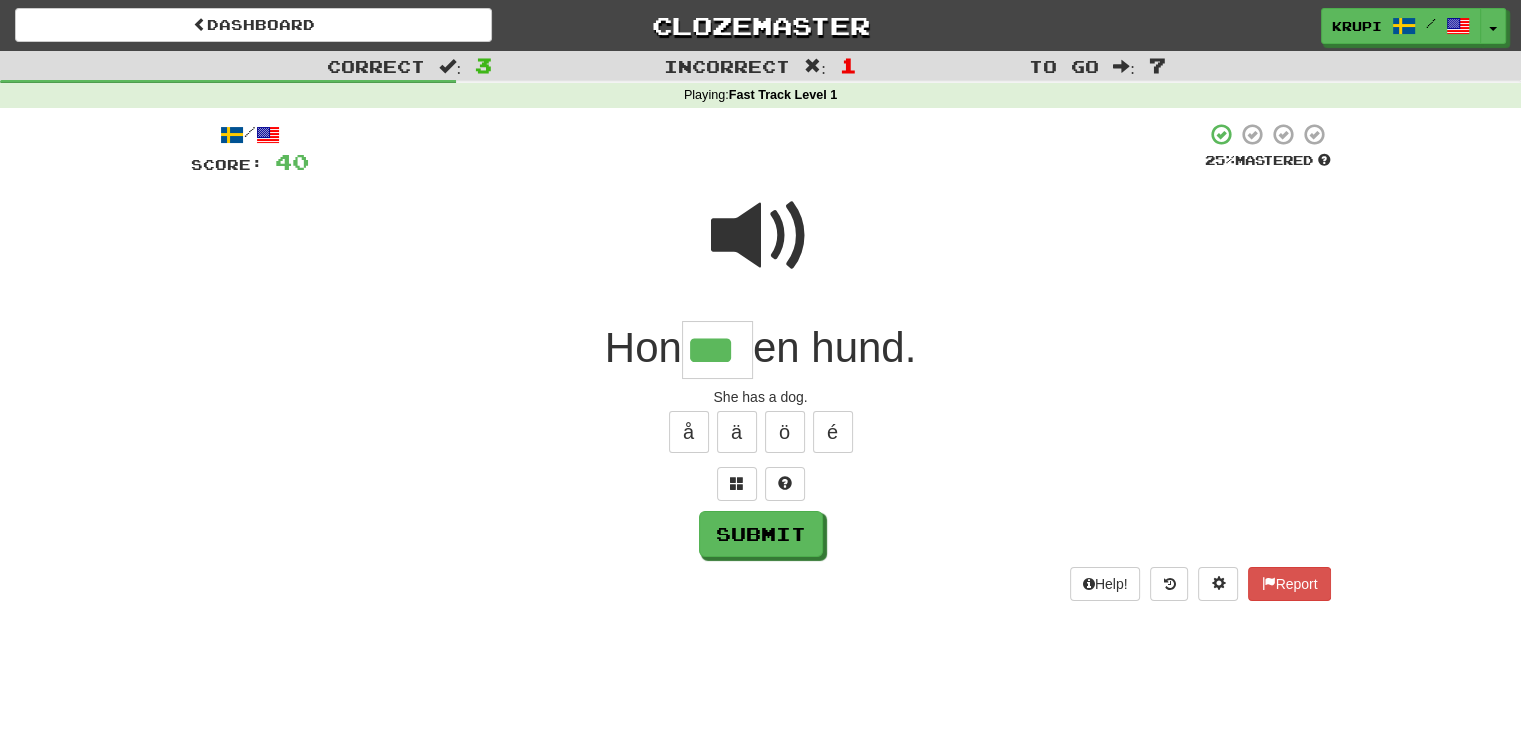 type on "***" 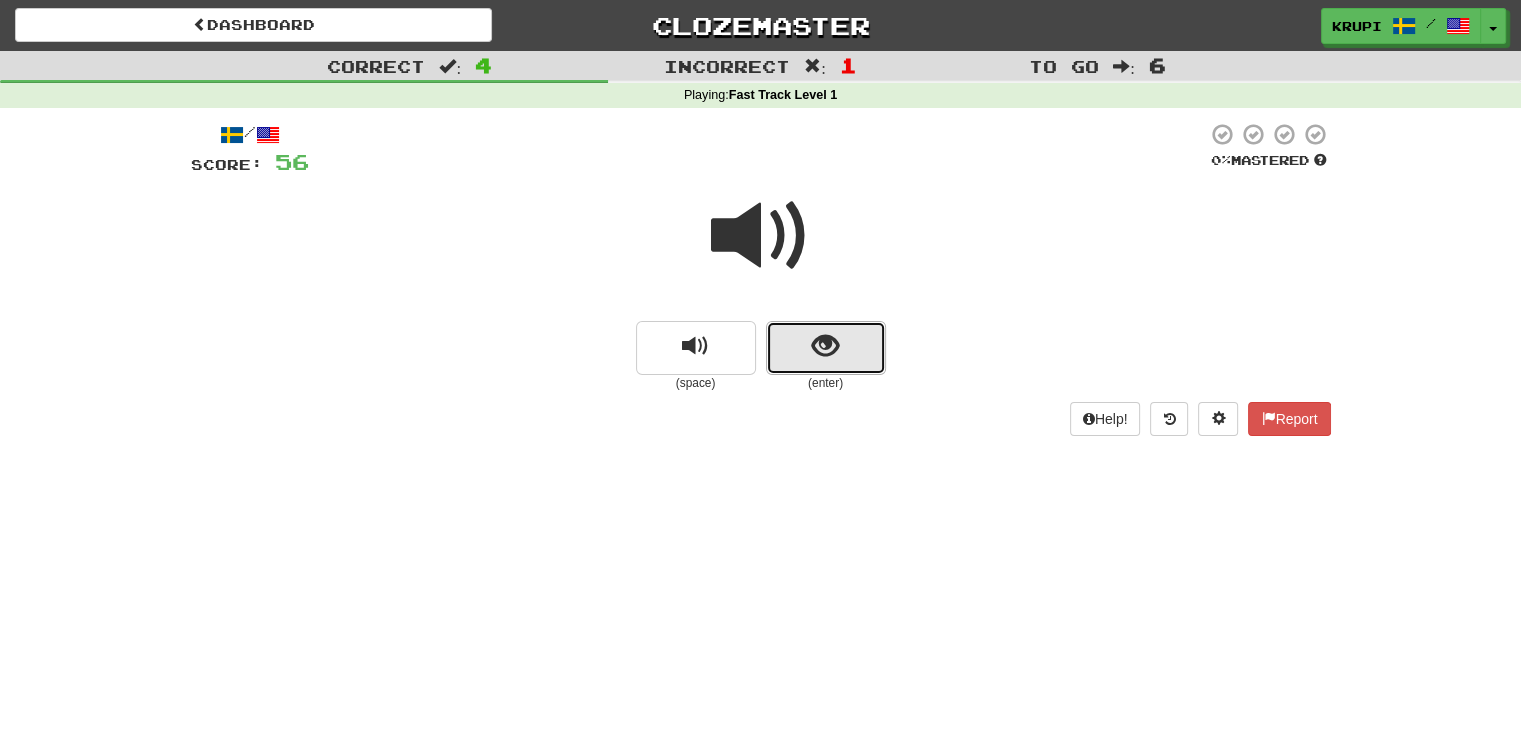 click at bounding box center (826, 348) 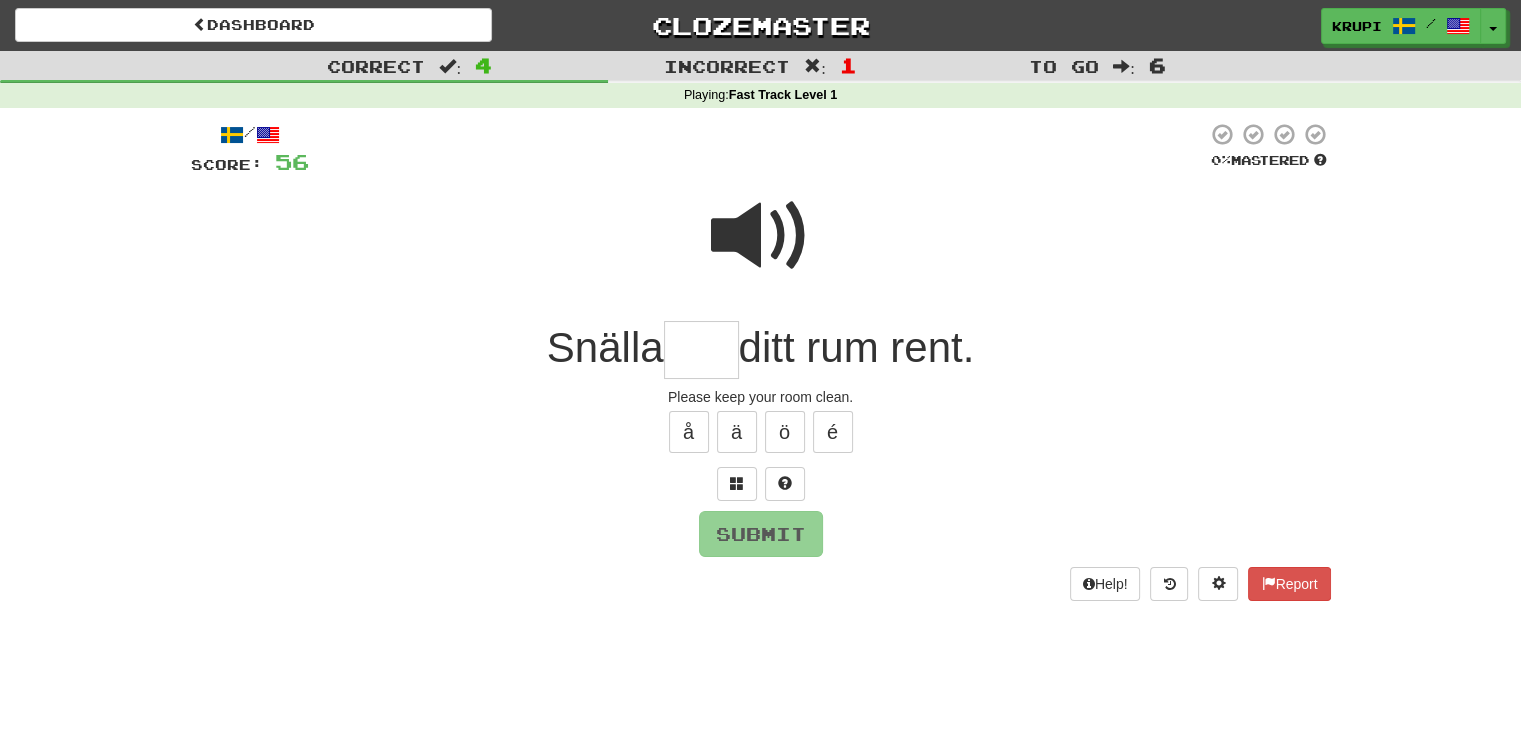 click at bounding box center [761, 236] 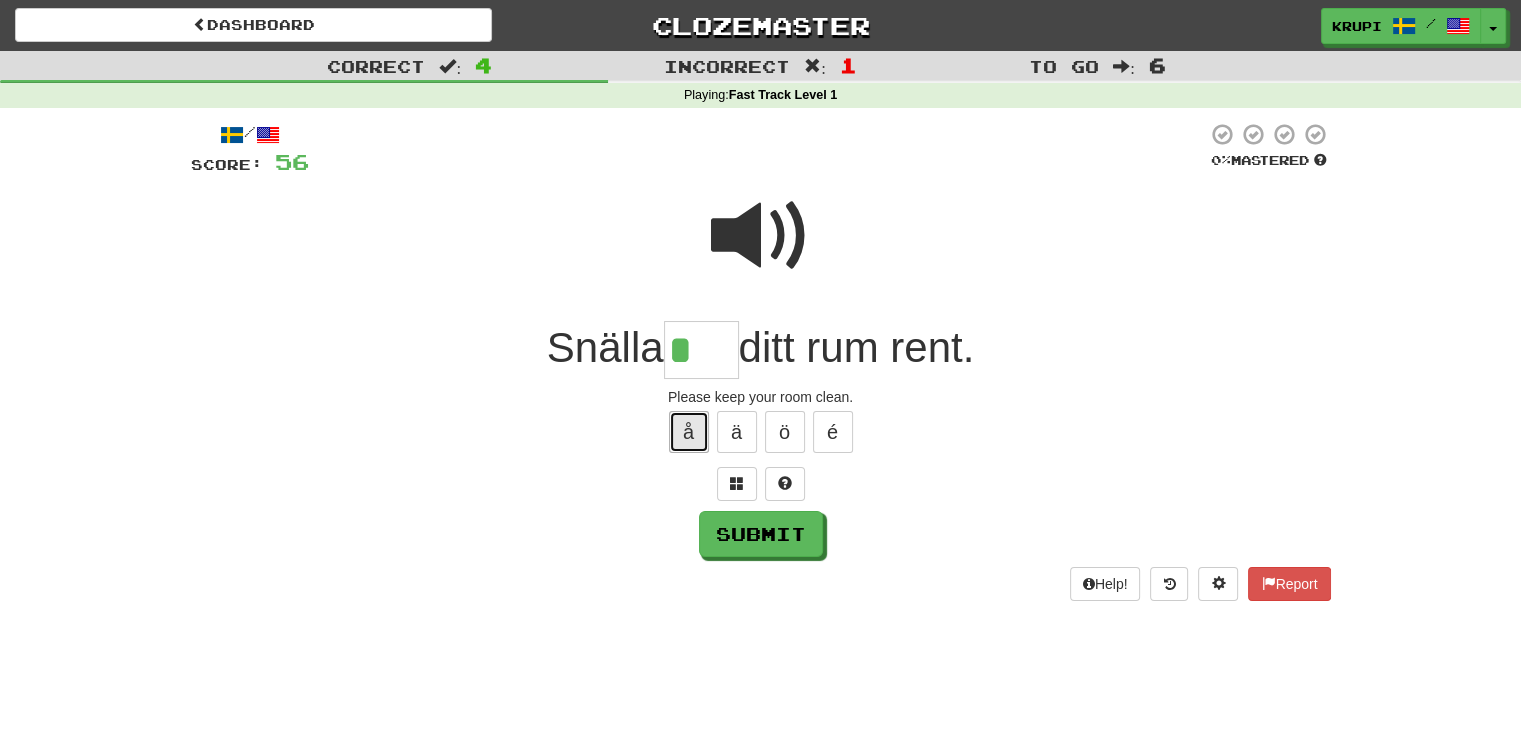 click on "å" at bounding box center [689, 432] 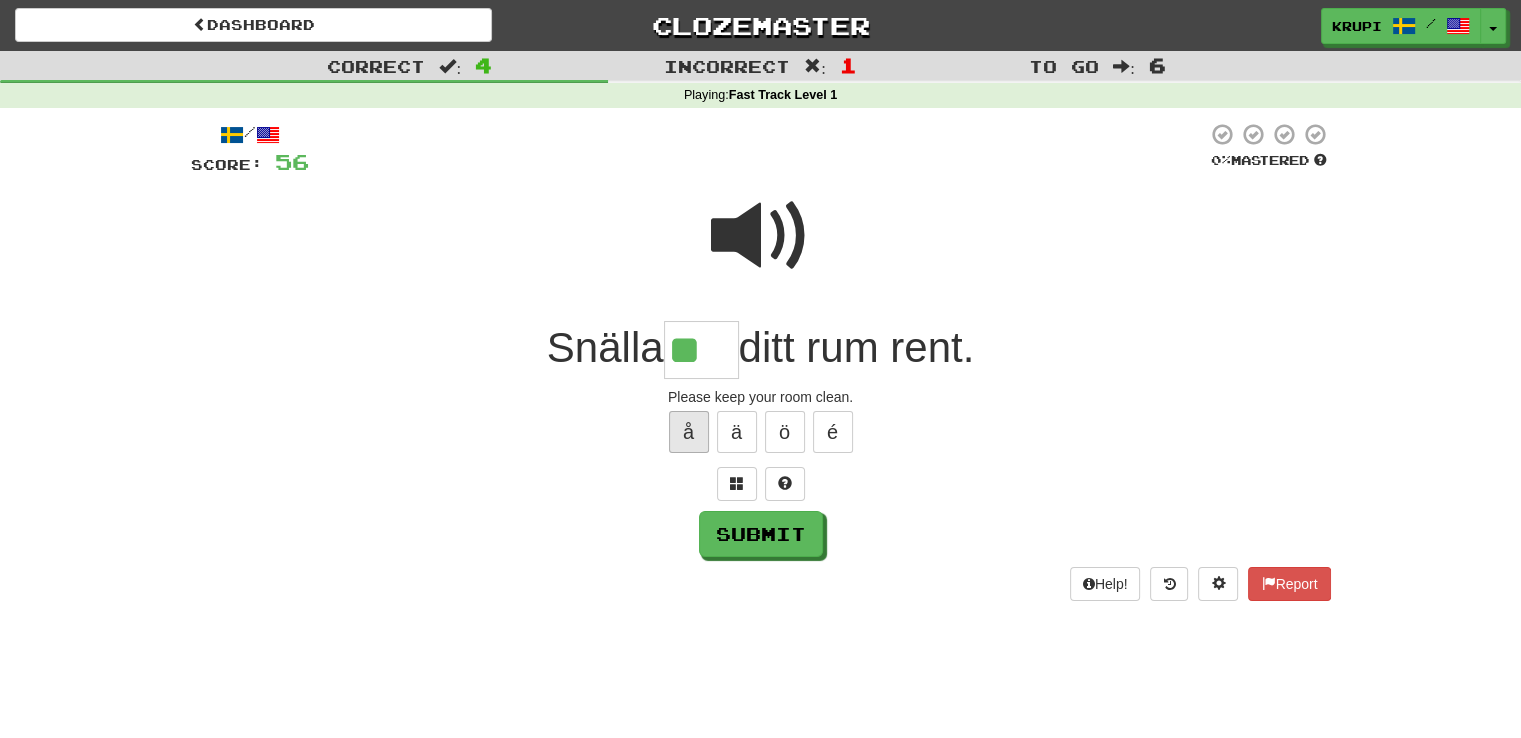 scroll, scrollTop: 0, scrollLeft: 0, axis: both 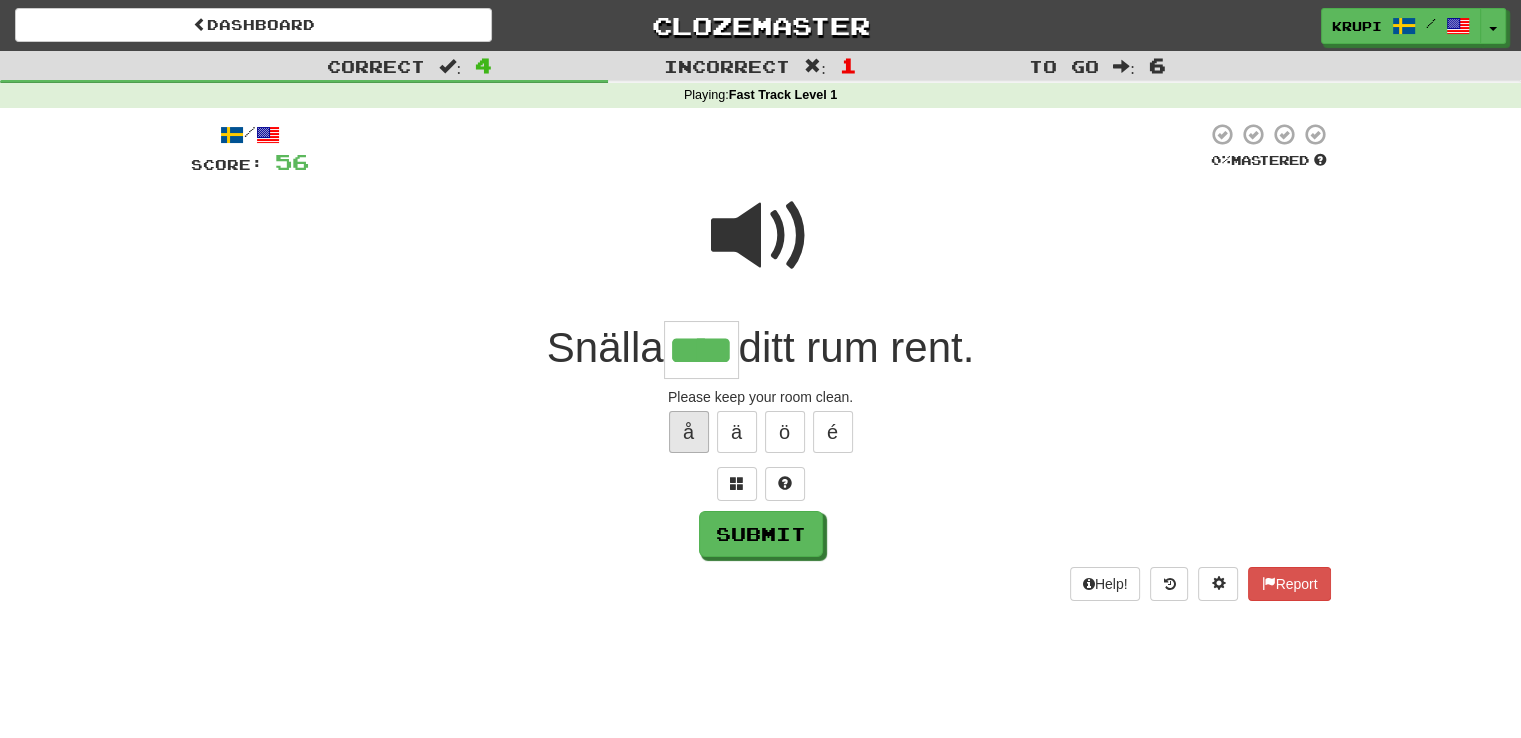 type on "****" 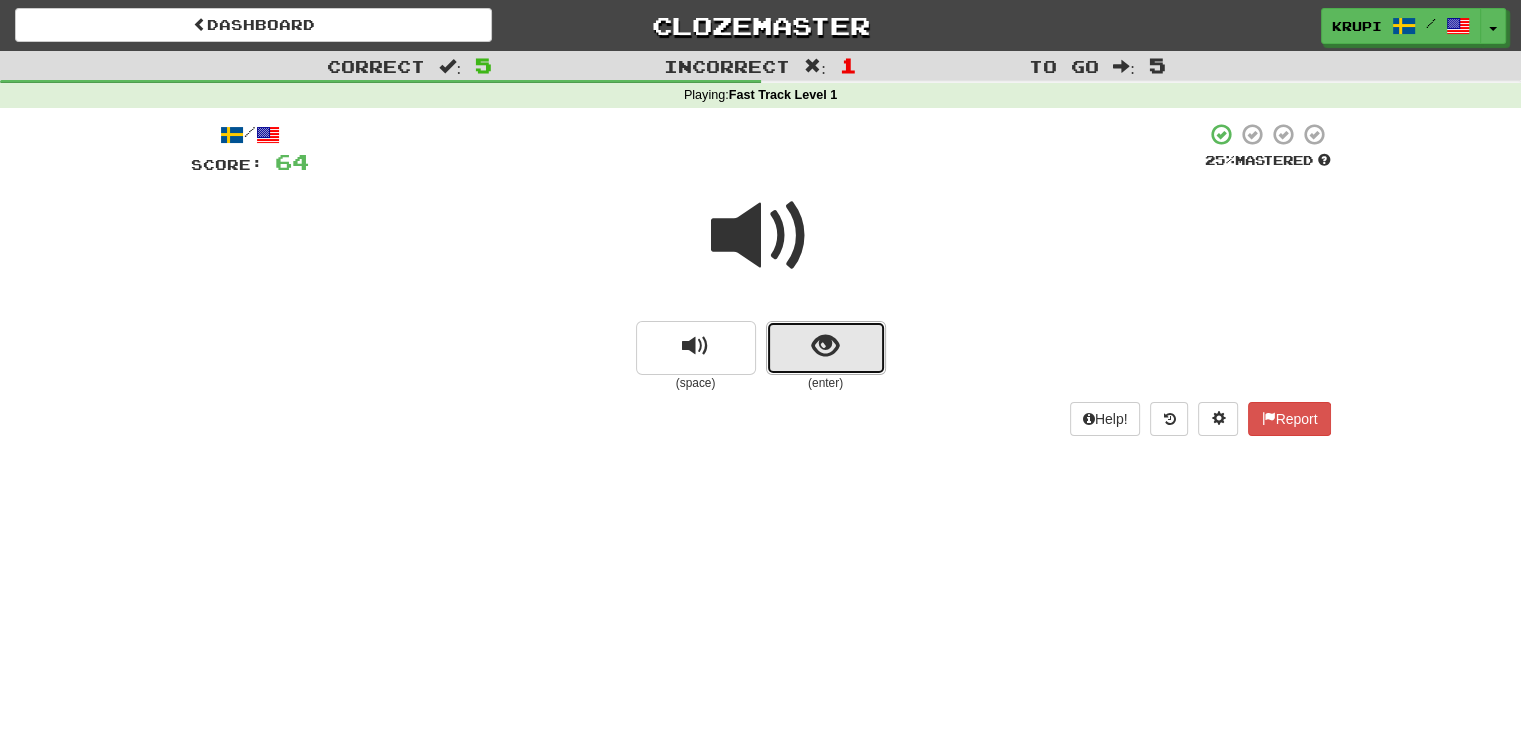 click at bounding box center (826, 348) 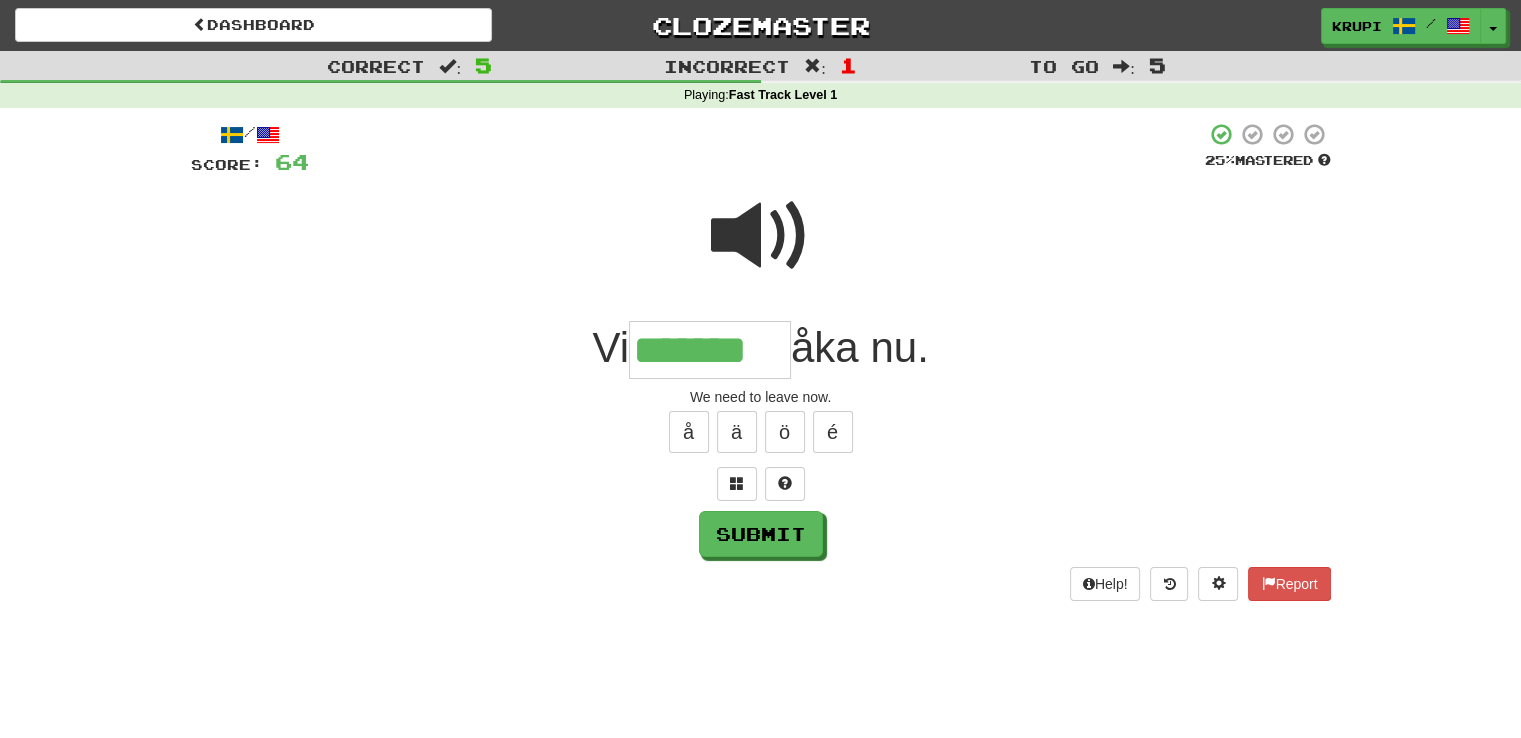 type on "*******" 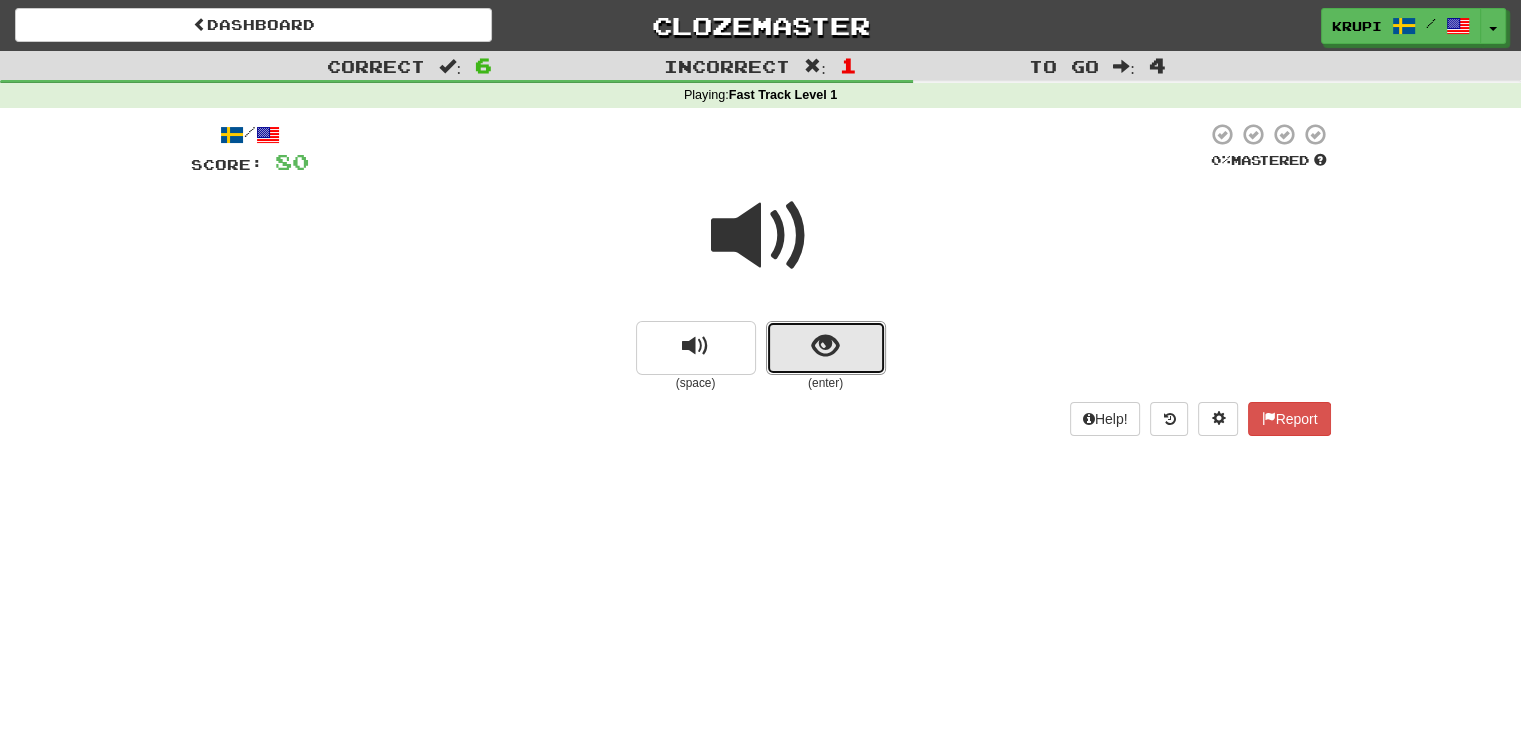 click at bounding box center [826, 348] 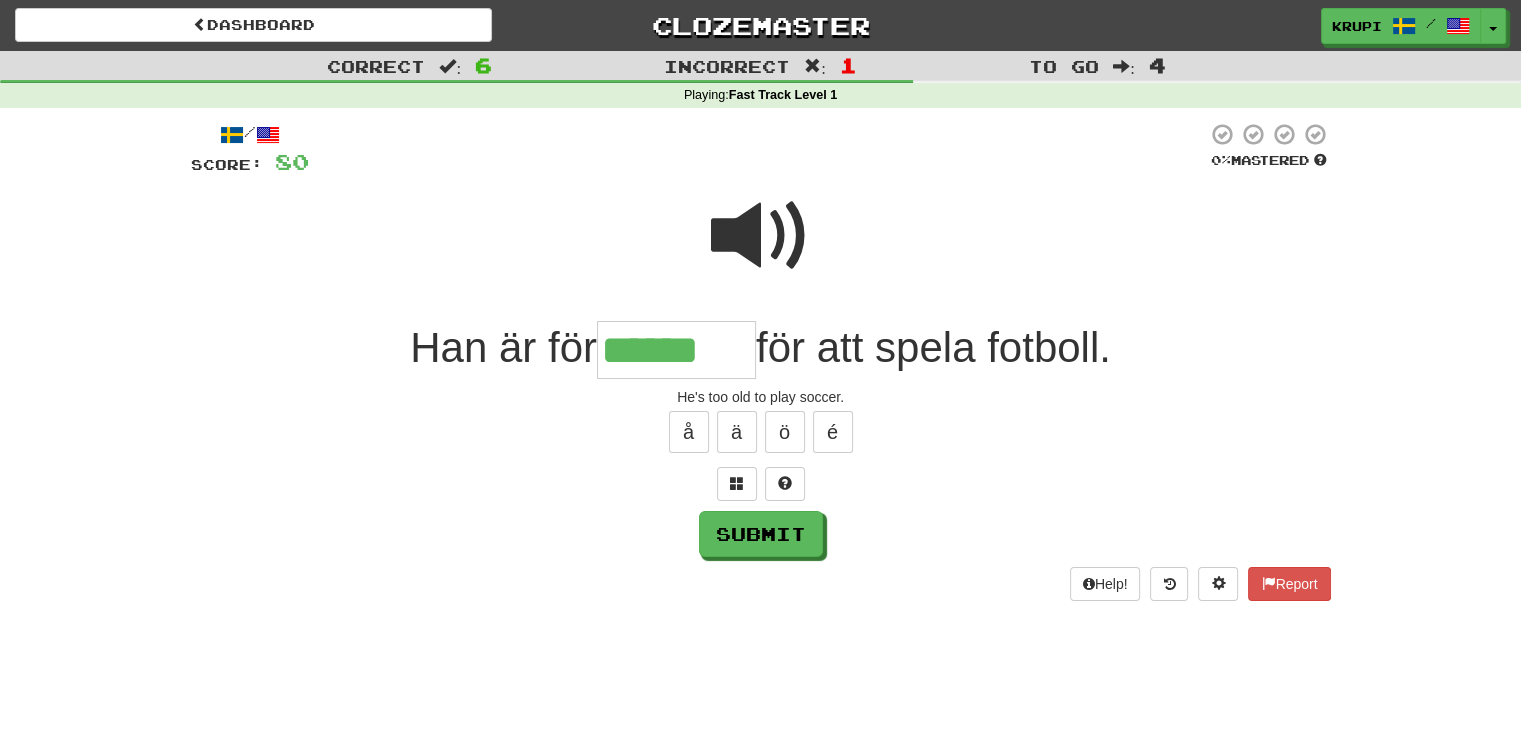 type on "******" 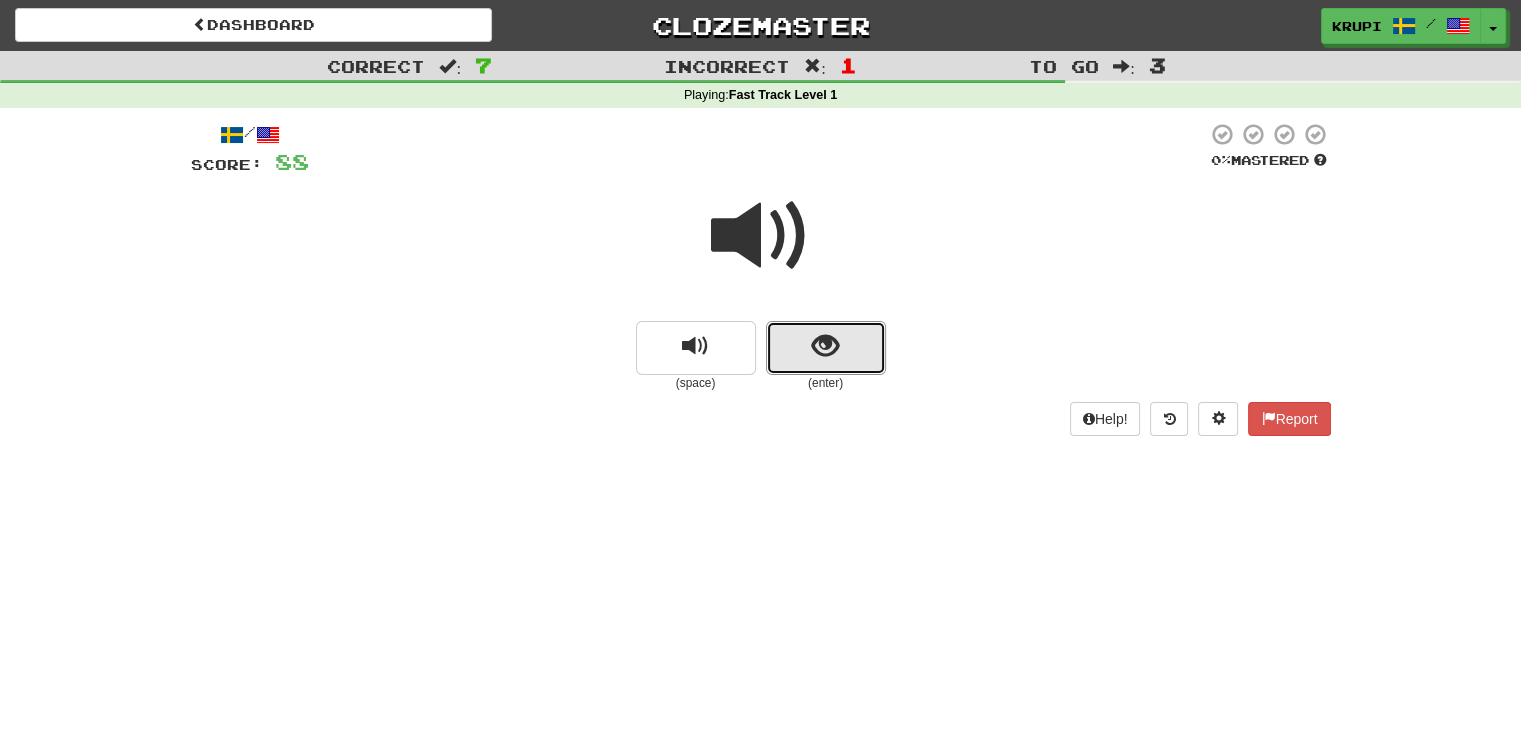 click at bounding box center [826, 348] 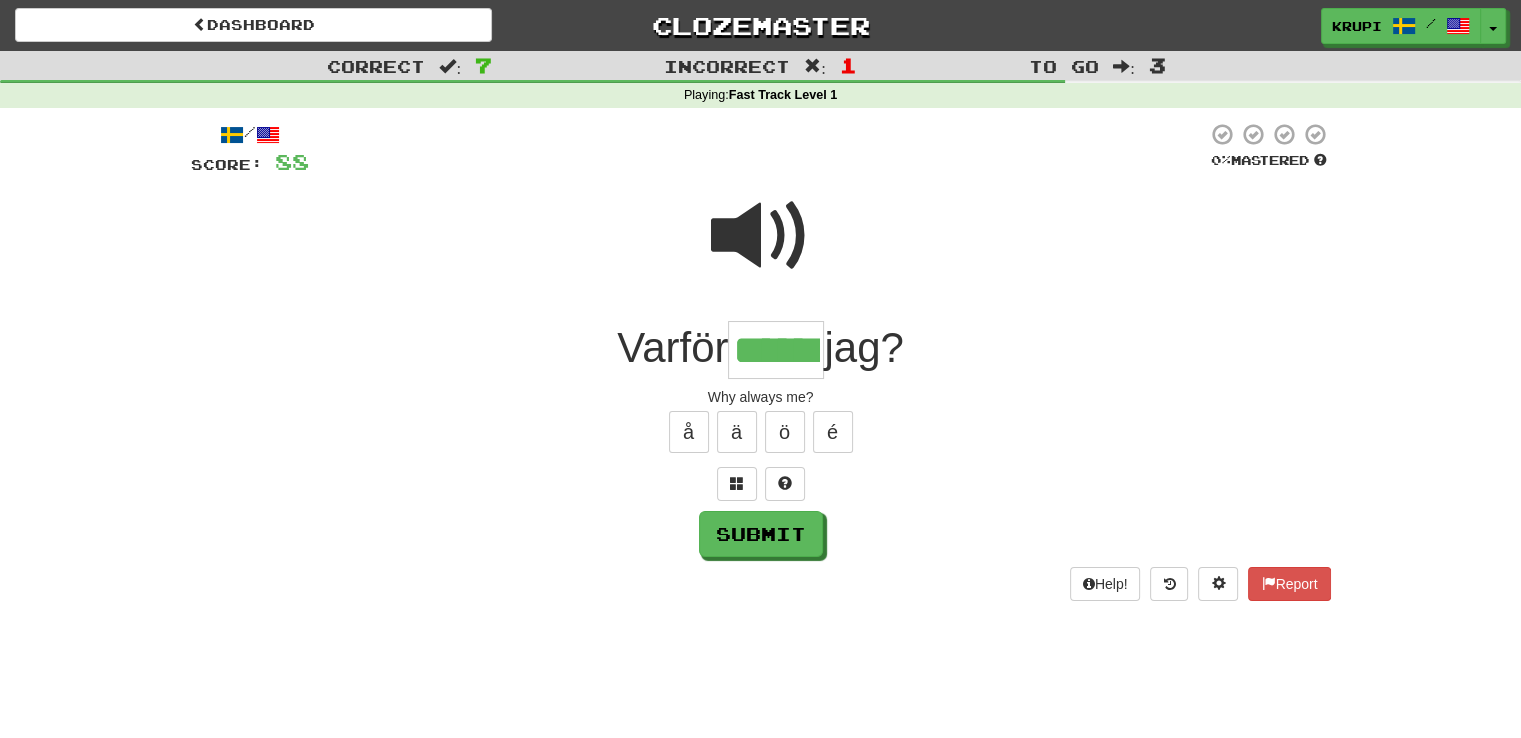 type on "******" 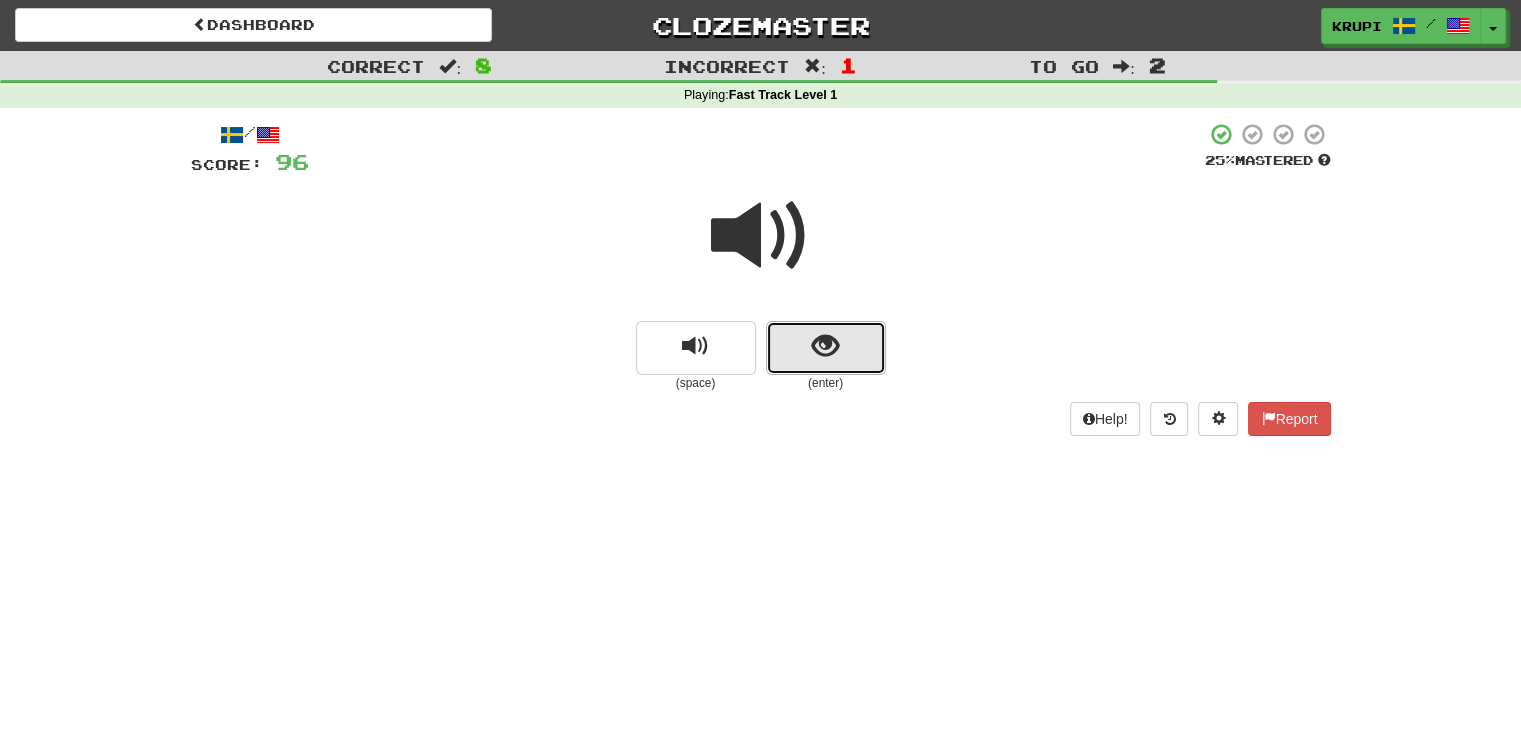 click at bounding box center (826, 348) 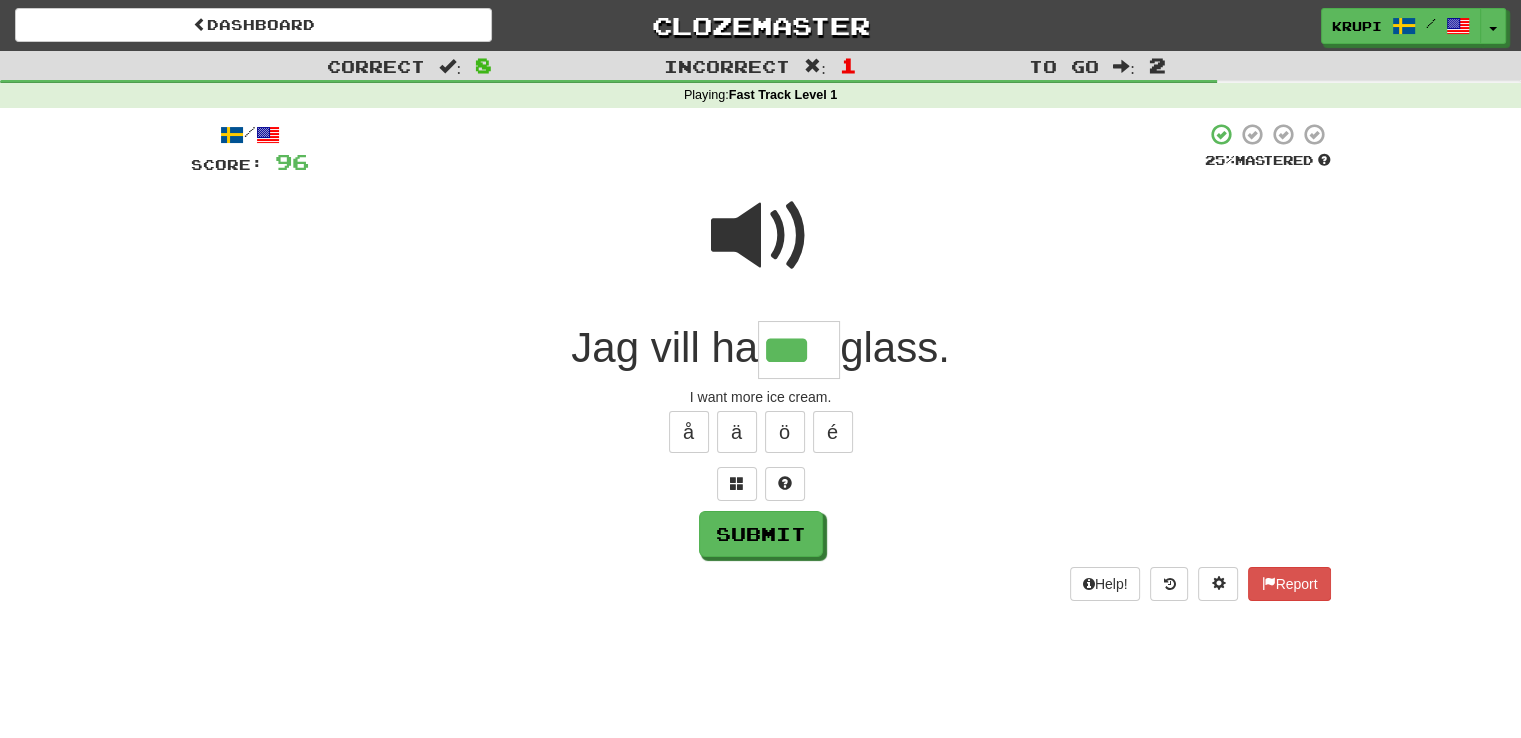 type on "***" 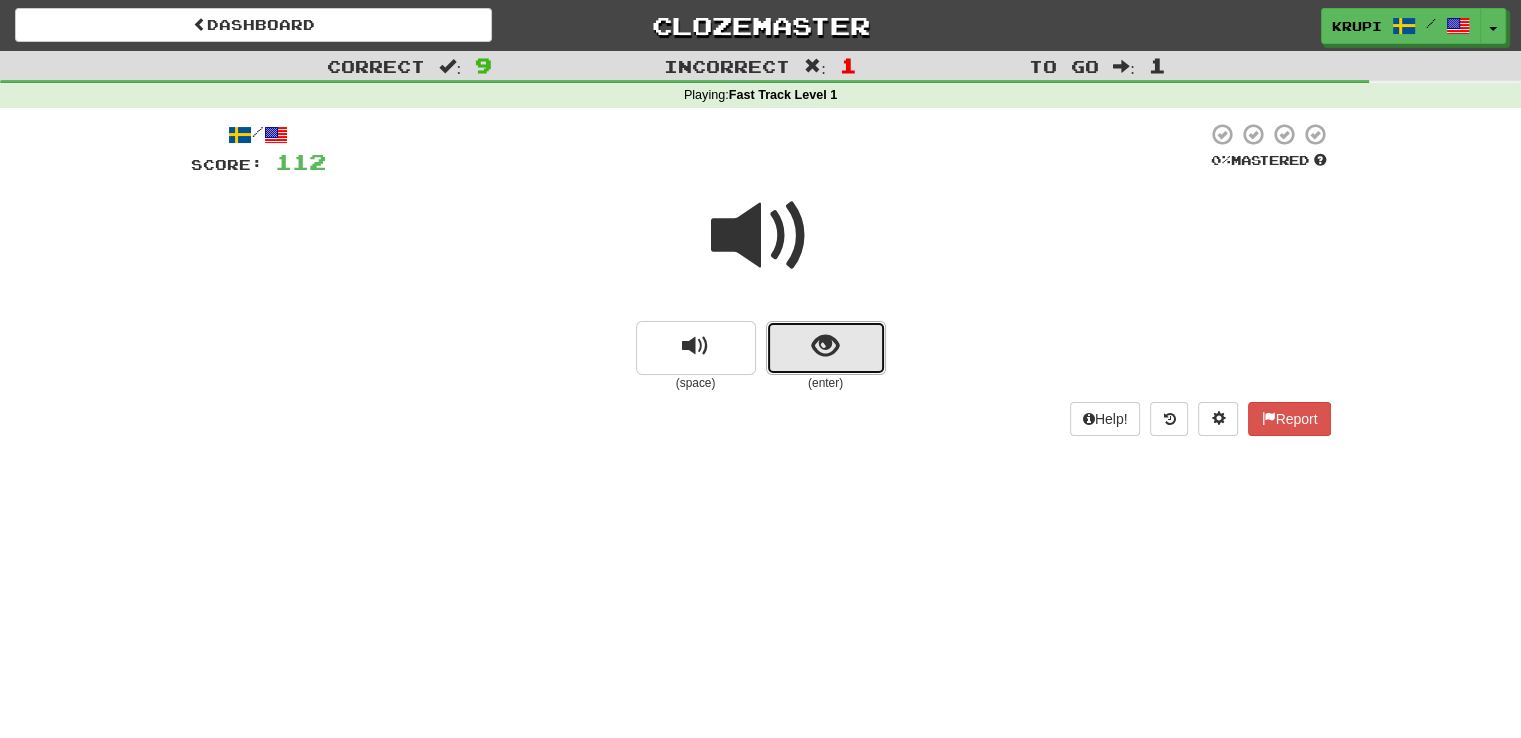 click at bounding box center (826, 348) 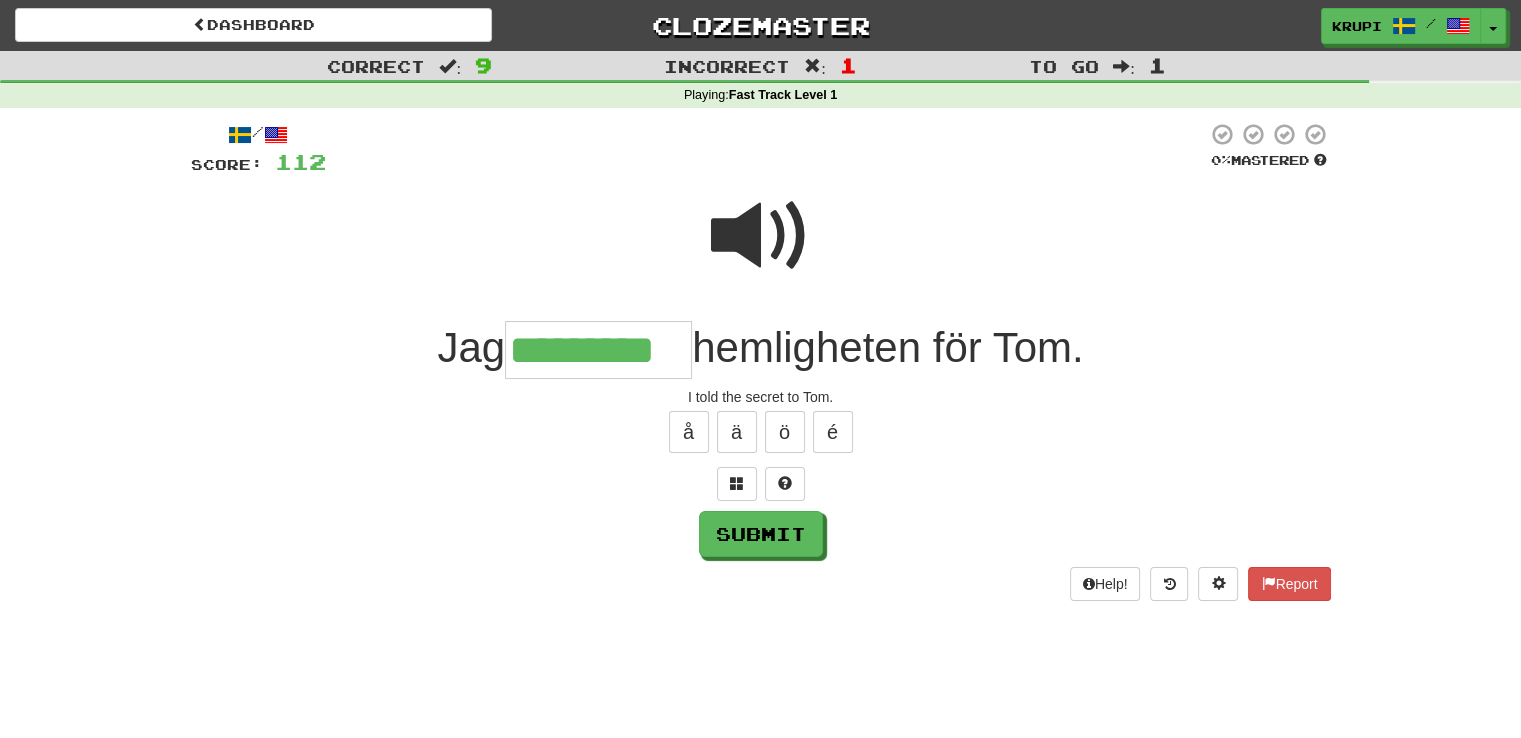 type on "*********" 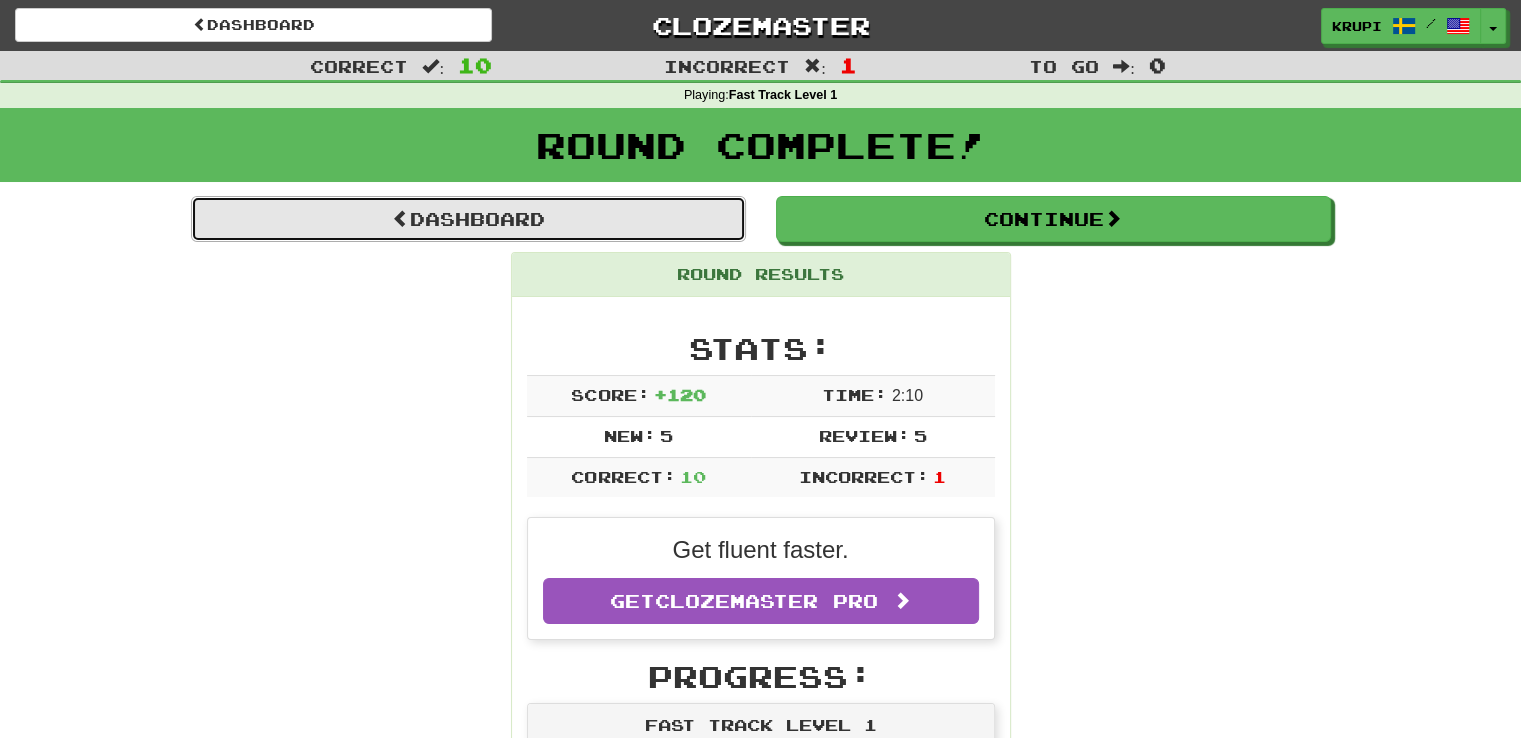click on "Dashboard" at bounding box center (468, 219) 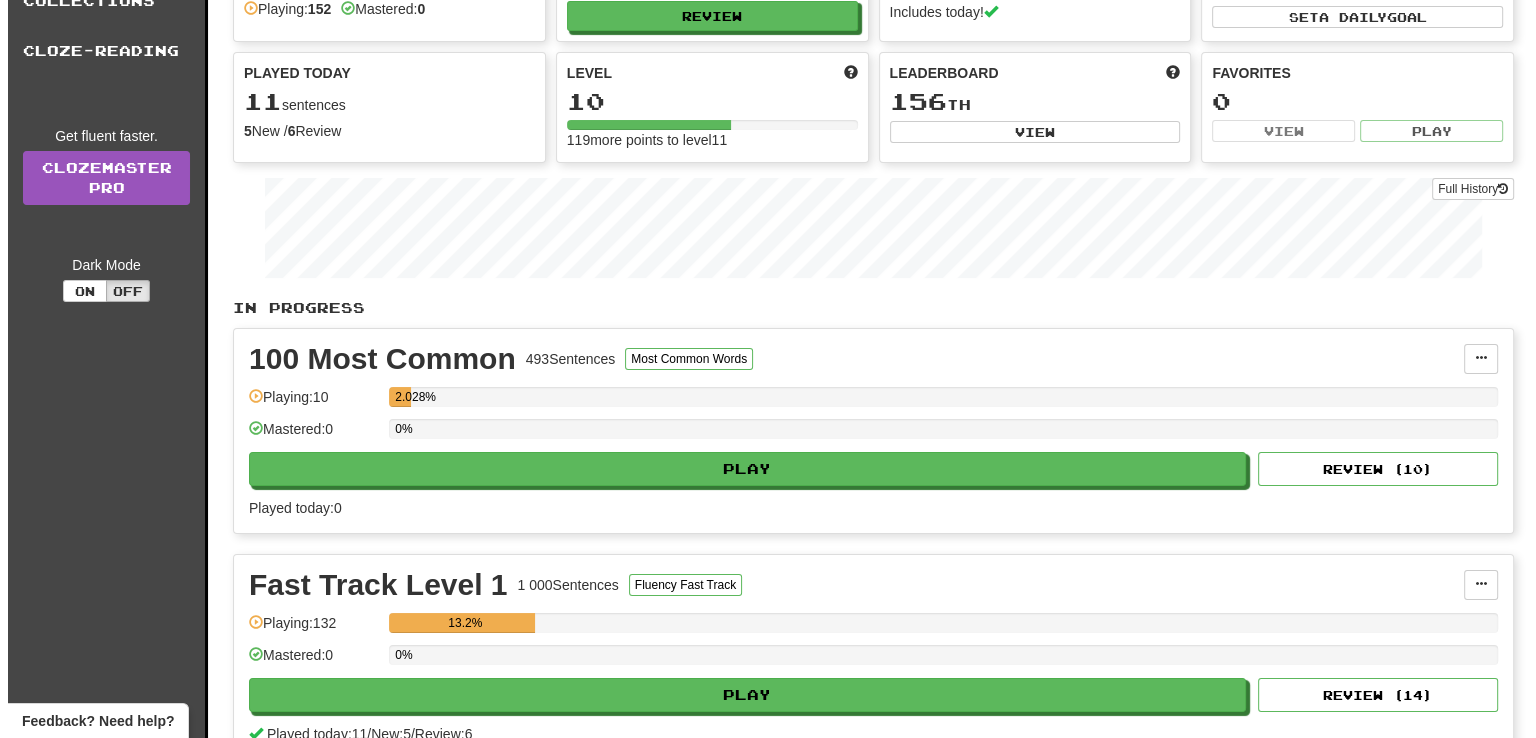 scroll, scrollTop: 266, scrollLeft: 0, axis: vertical 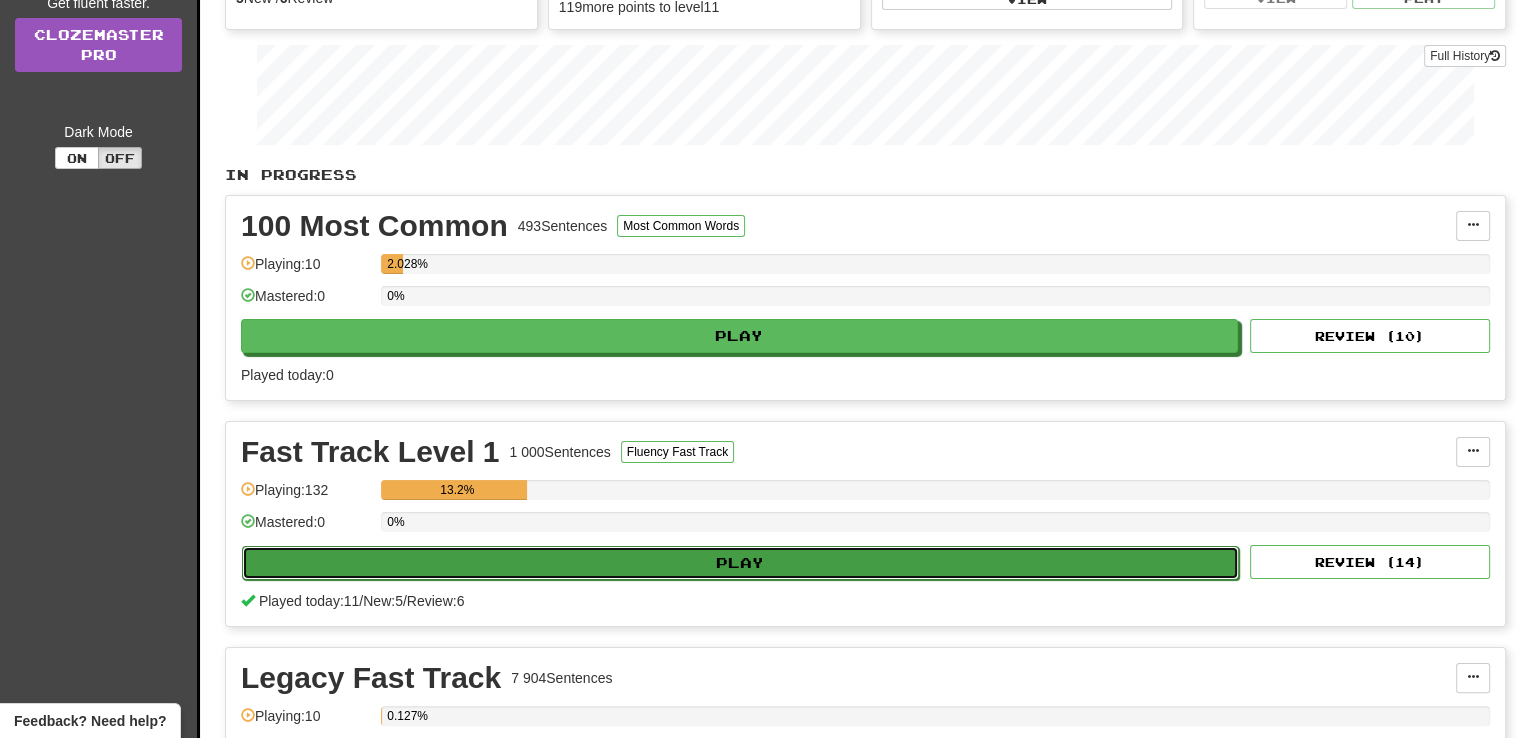 click on "Play" at bounding box center [740, 563] 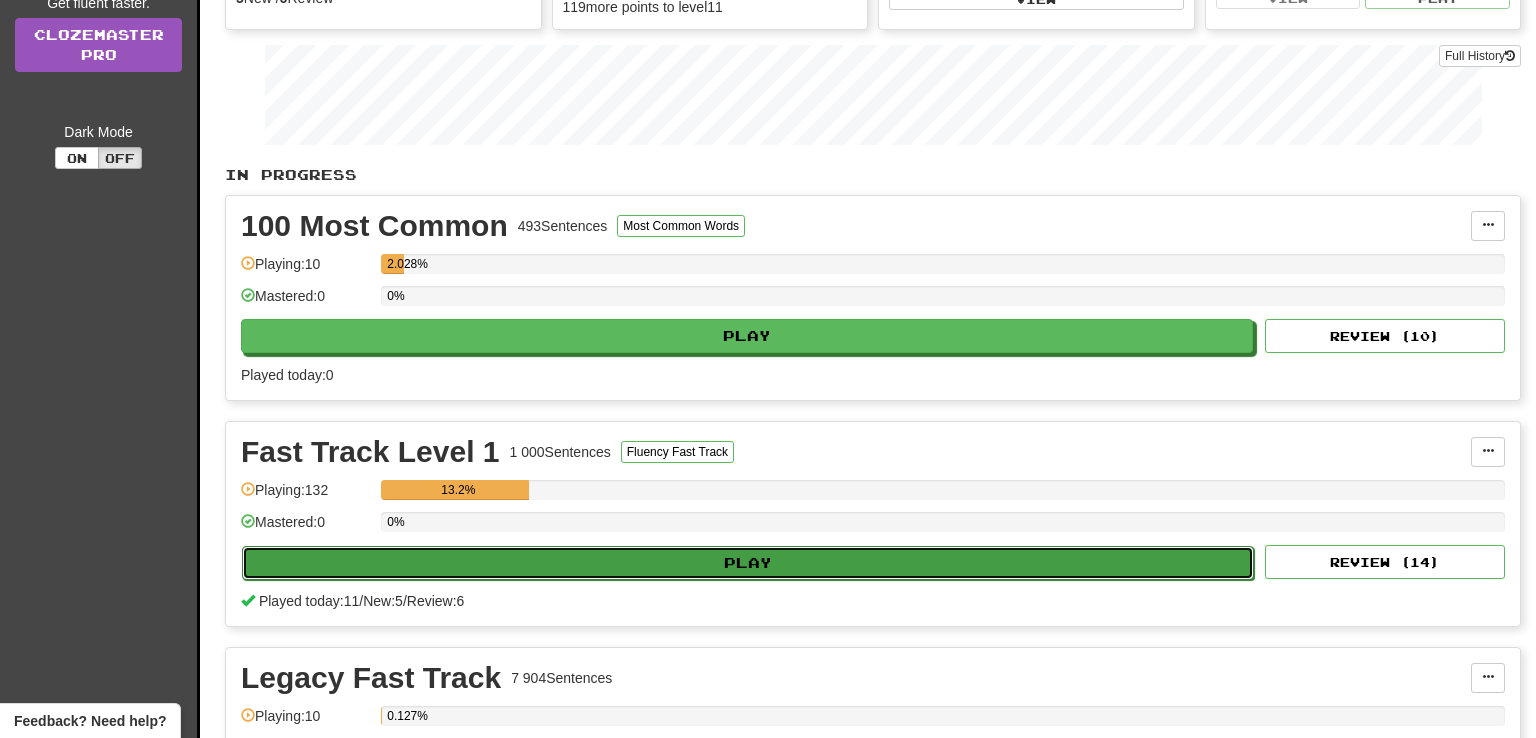 select on "**" 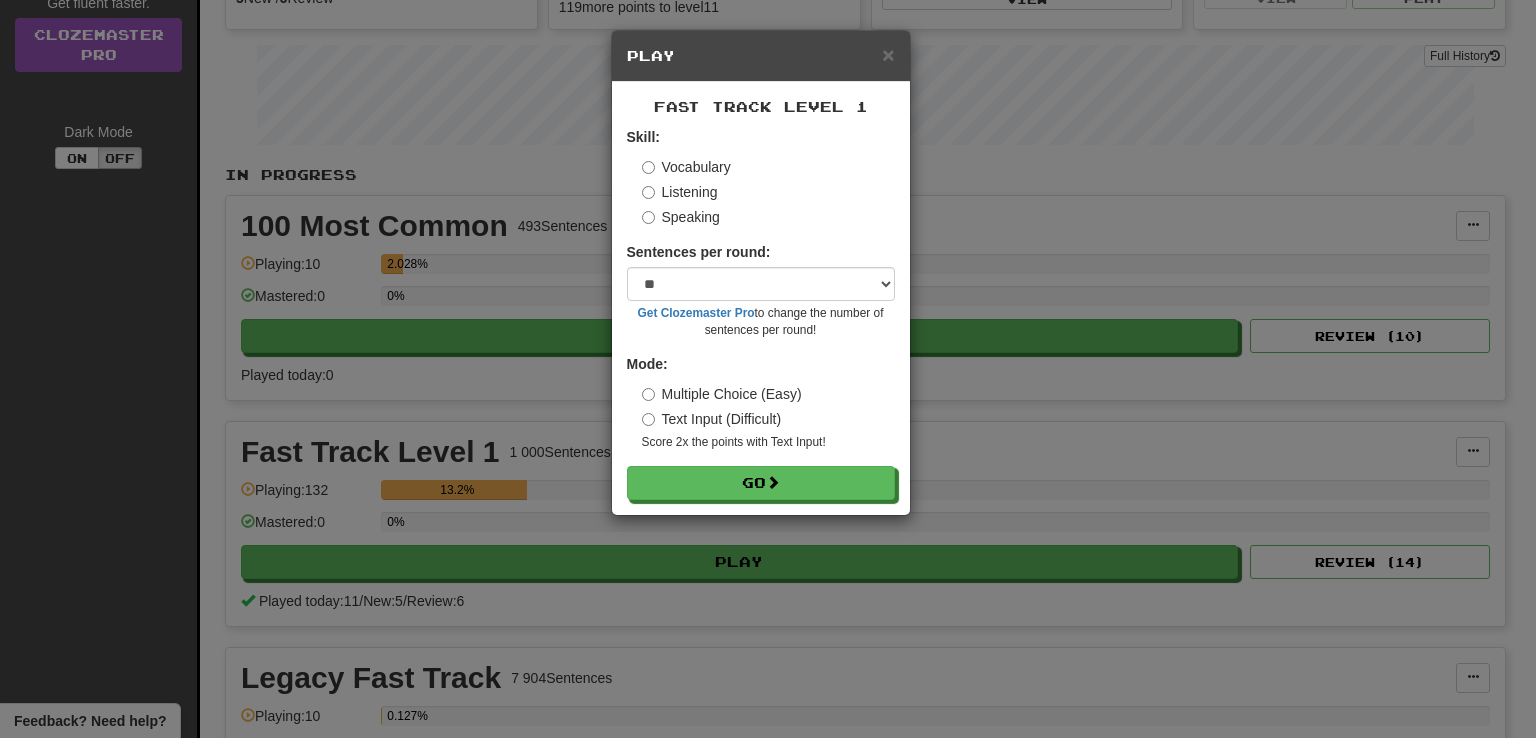 click on "Listening" at bounding box center [680, 192] 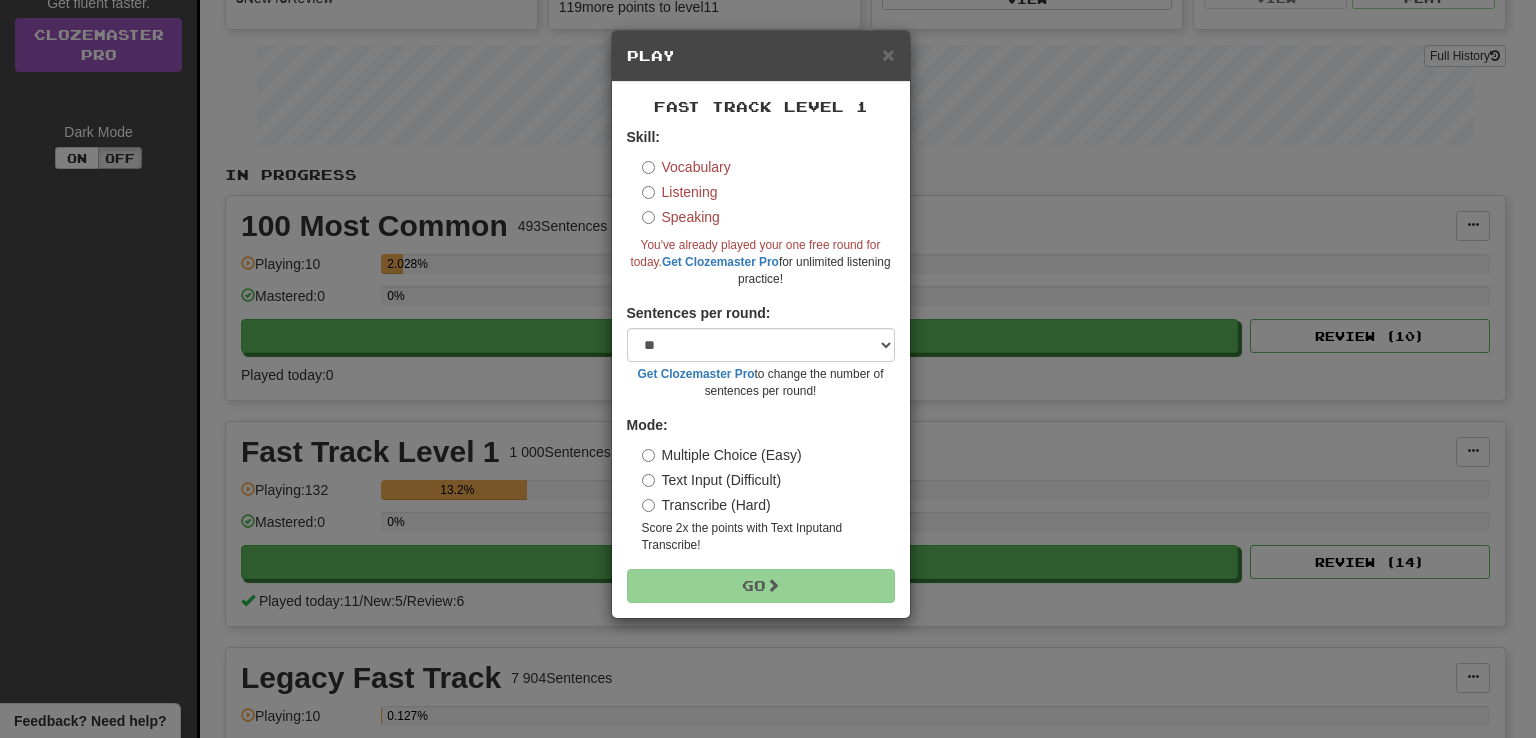 click on "Vocabulary Listening Speaking" at bounding box center [768, 192] 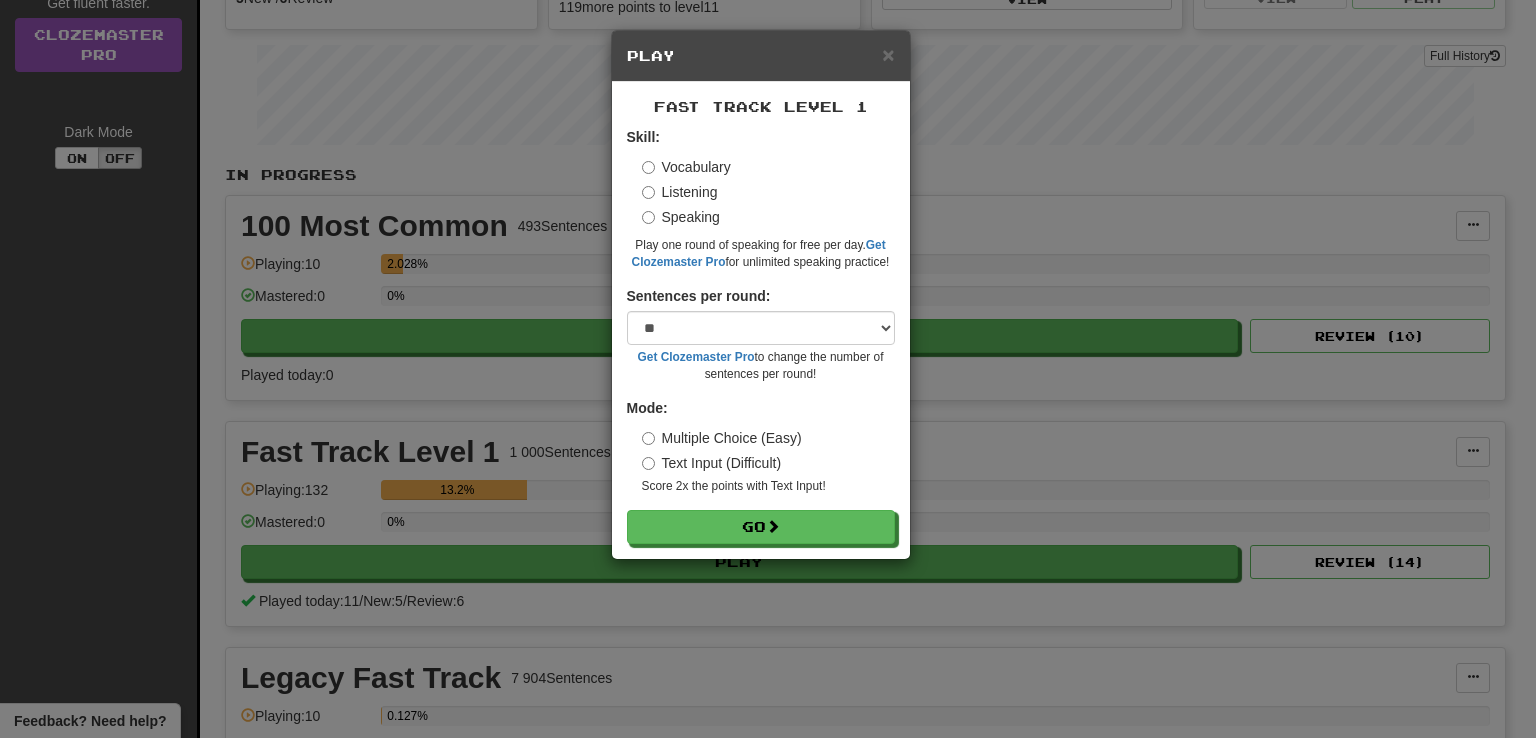 click on "Multiple Choice (Easy)" at bounding box center (722, 438) 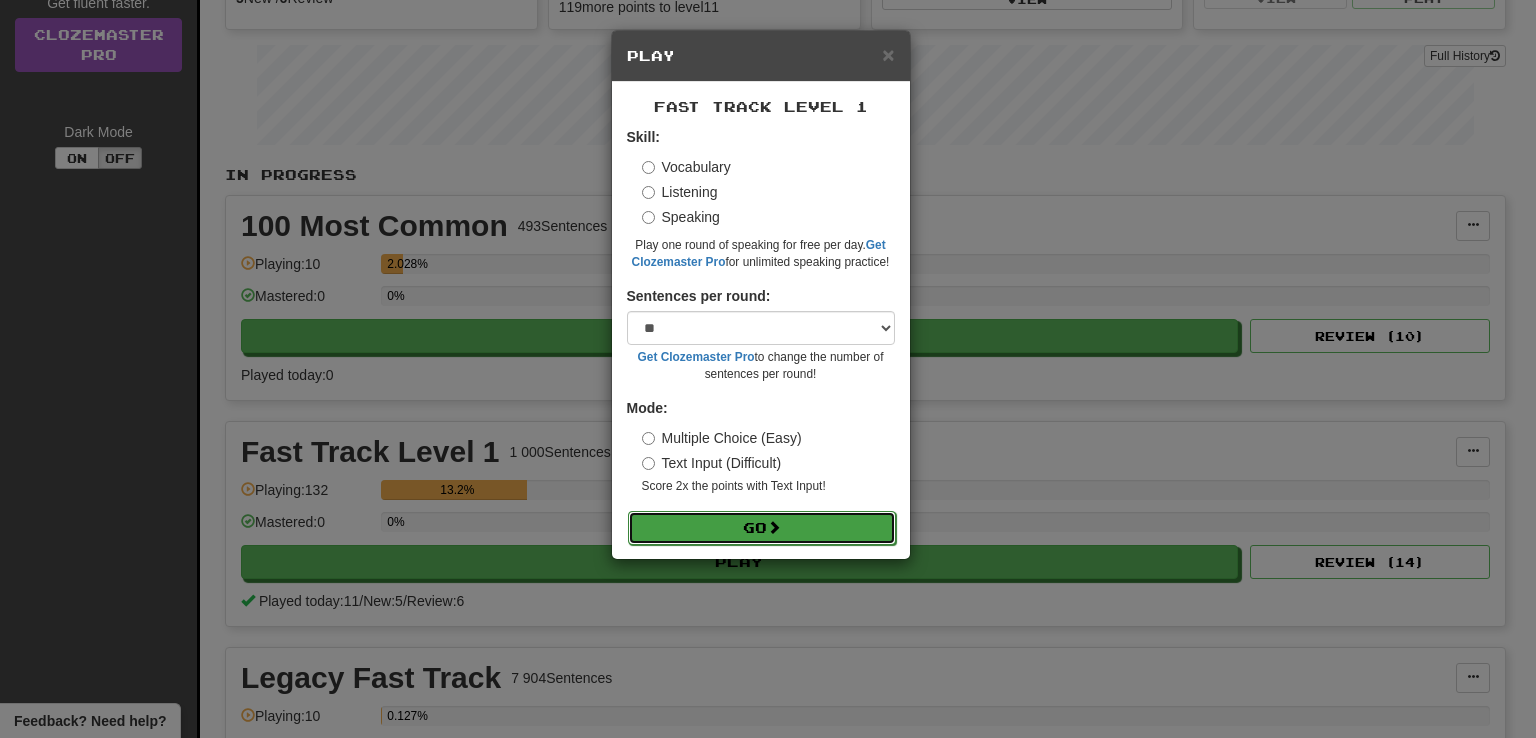 click on "Go" at bounding box center (762, 528) 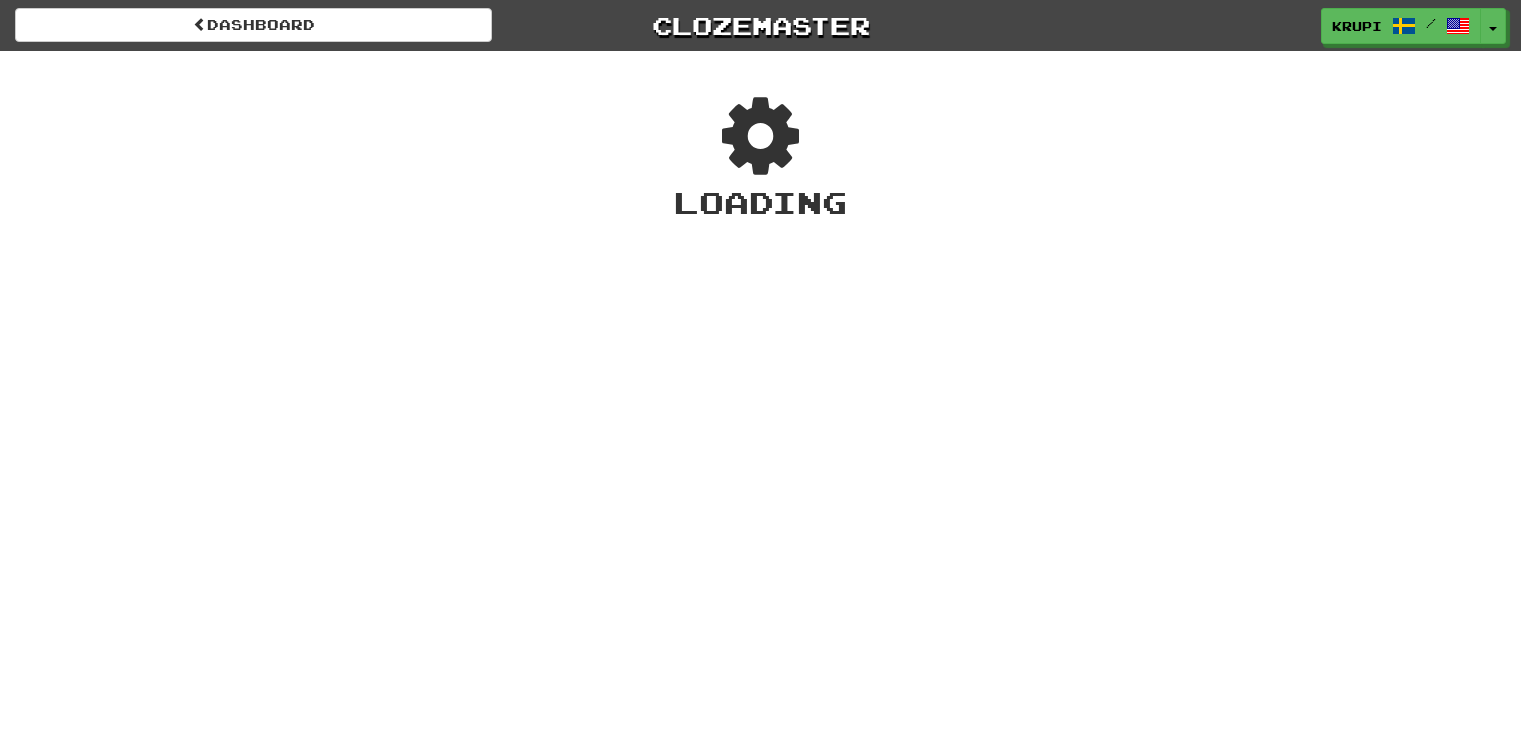 scroll, scrollTop: 0, scrollLeft: 0, axis: both 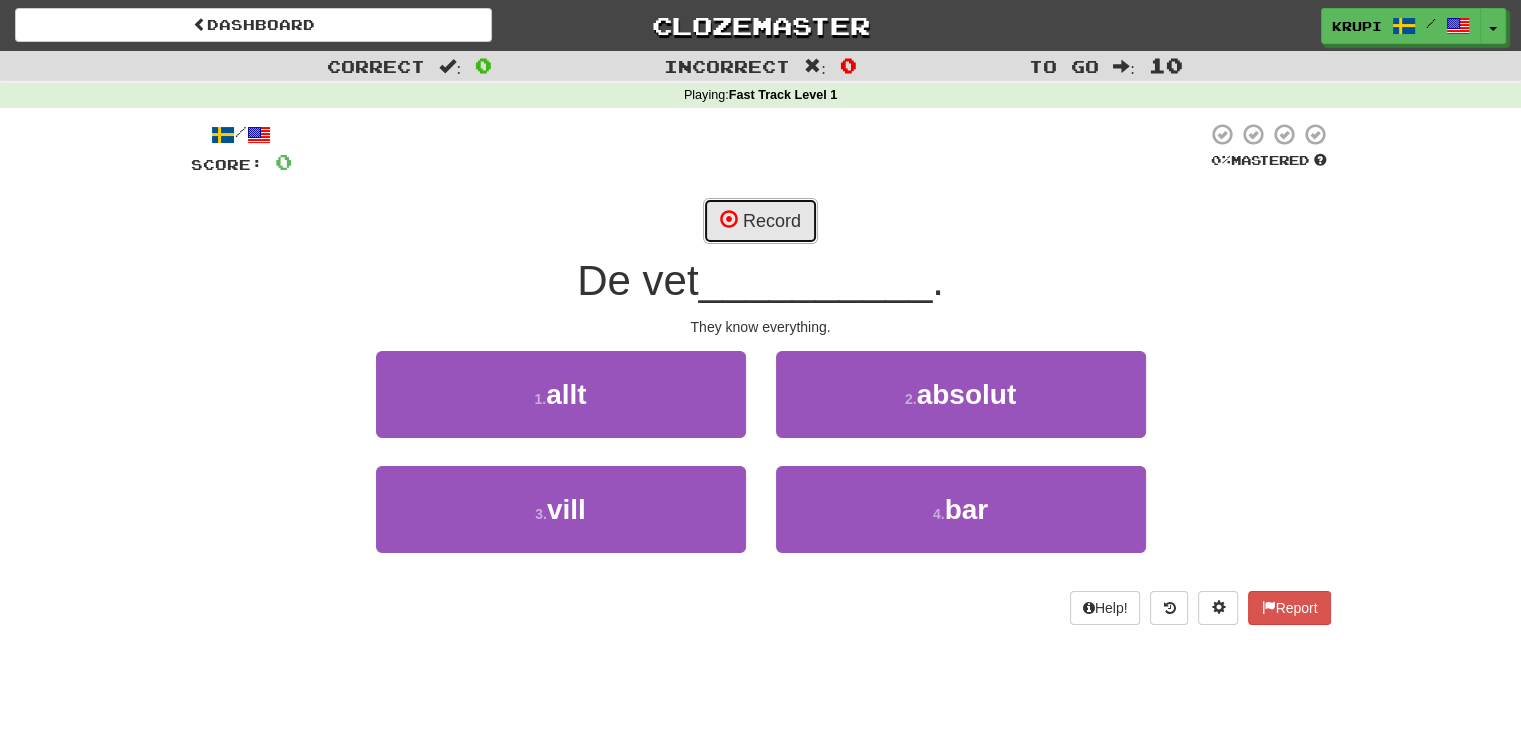 click on "Record" at bounding box center (760, 221) 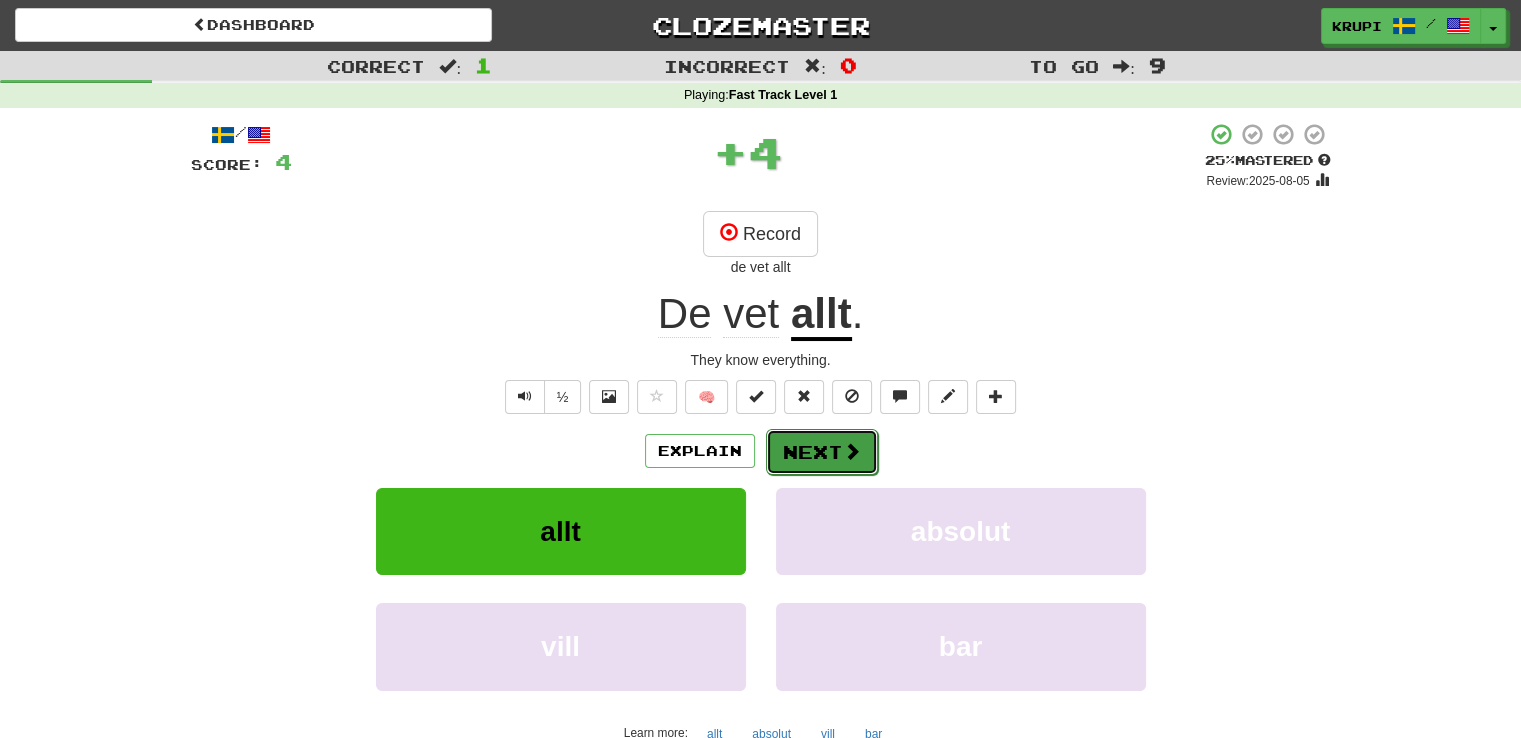 click at bounding box center [852, 451] 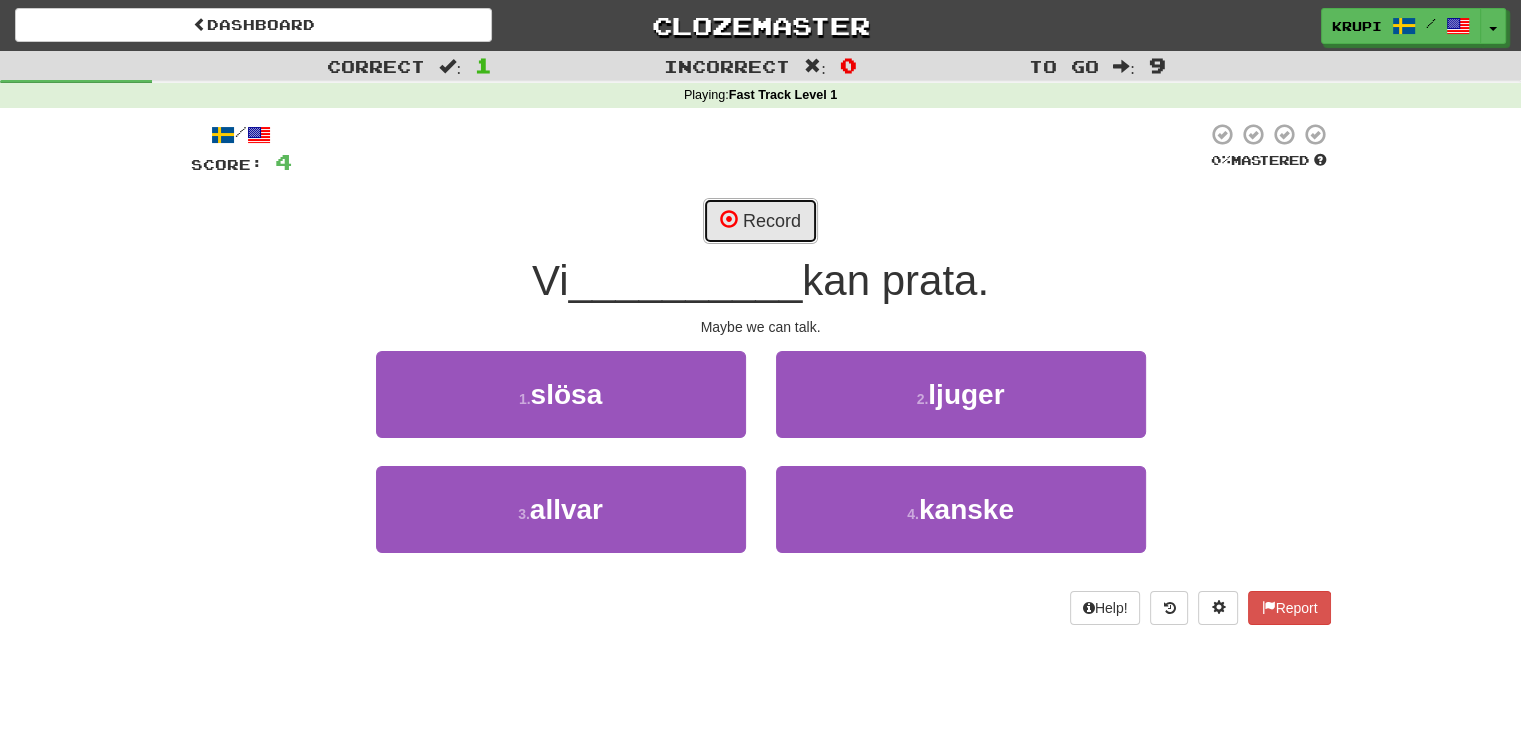 click at bounding box center (729, 219) 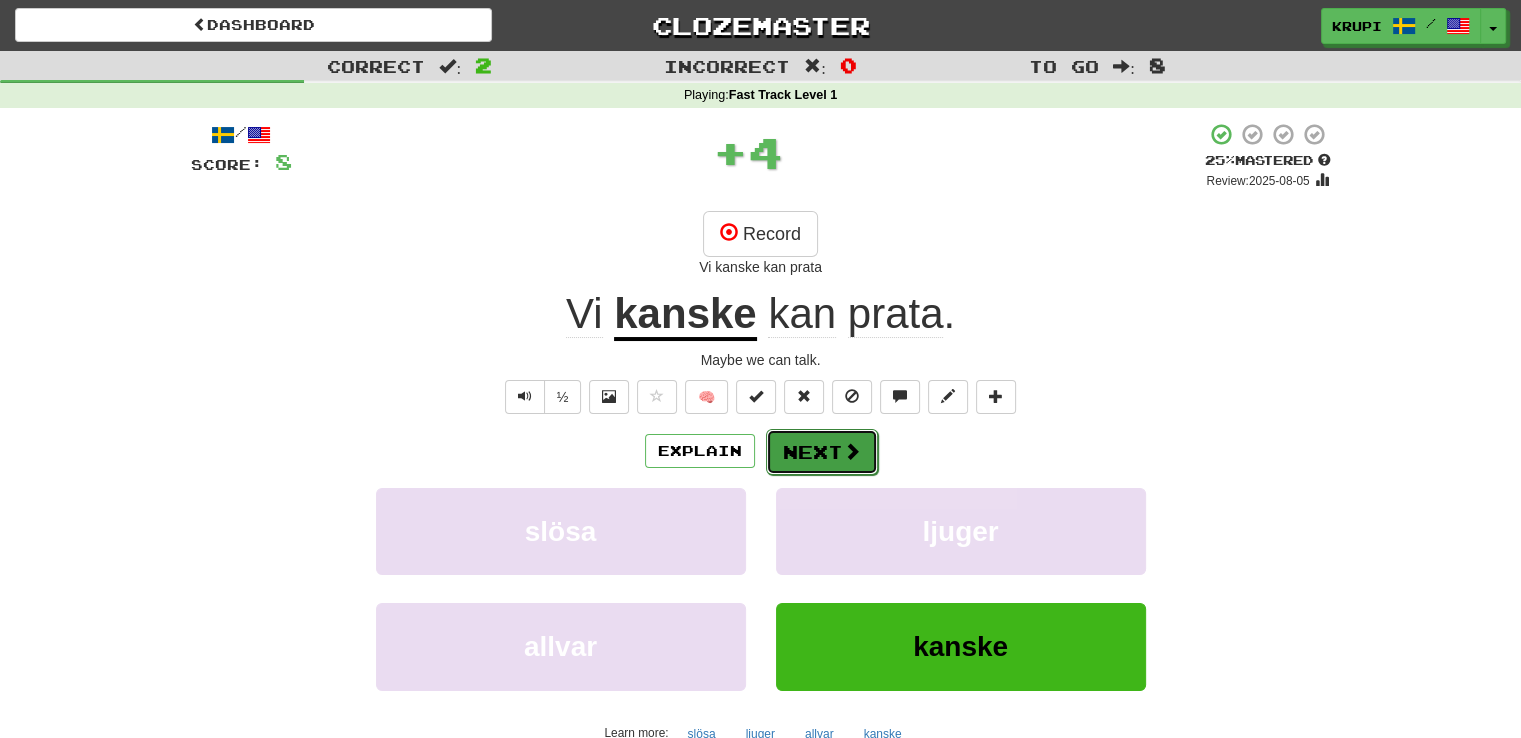 click on "Next" at bounding box center [822, 452] 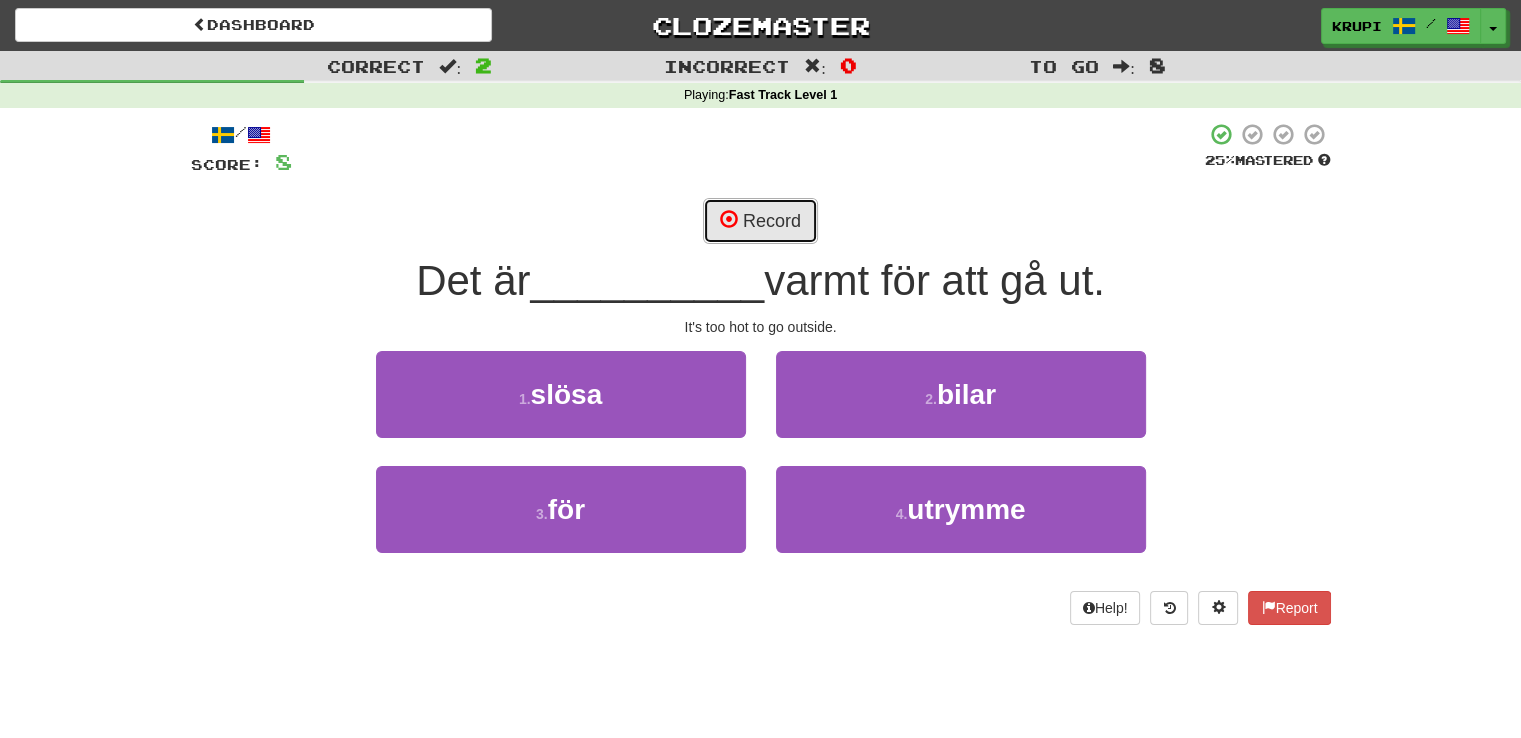 click on "Record" at bounding box center (760, 221) 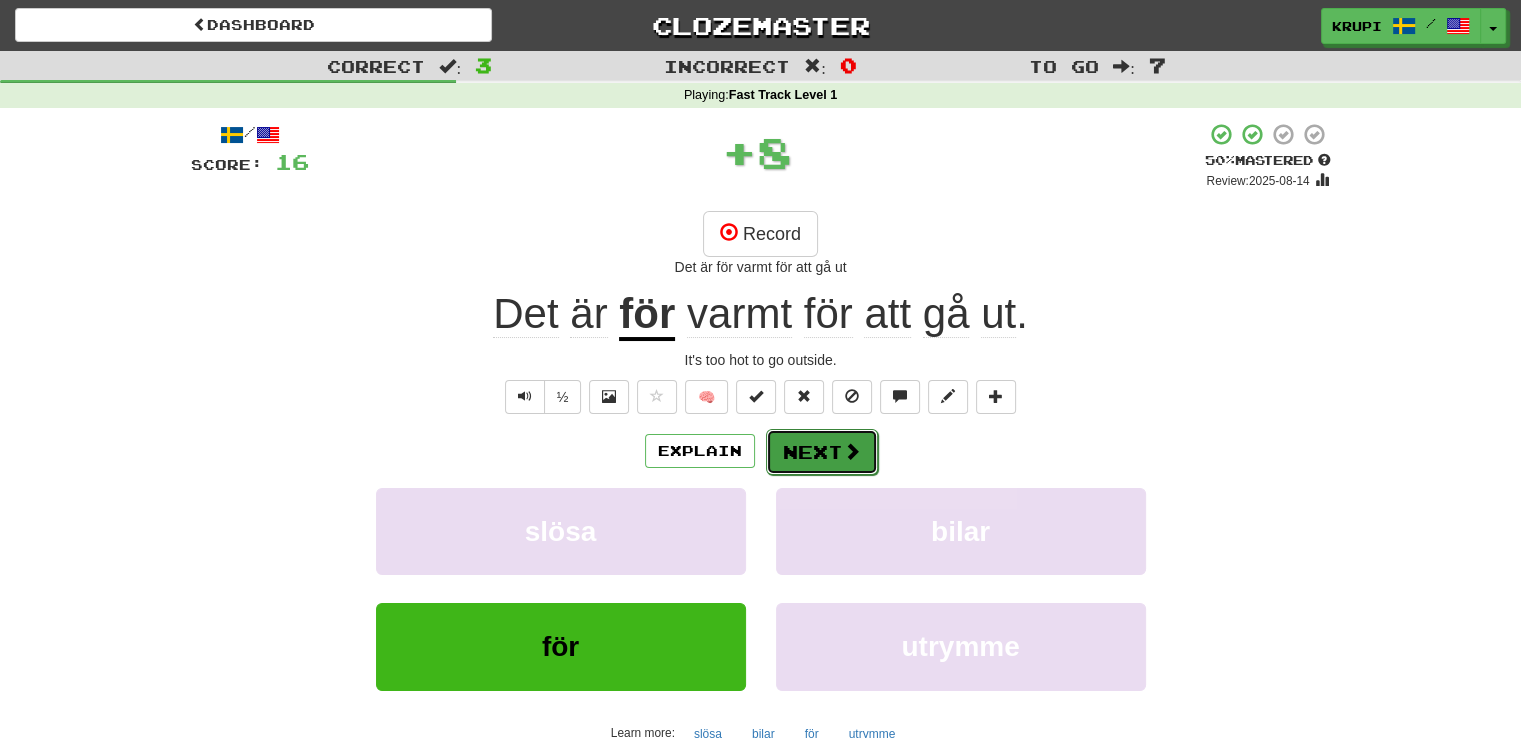 click on "Next" at bounding box center [822, 452] 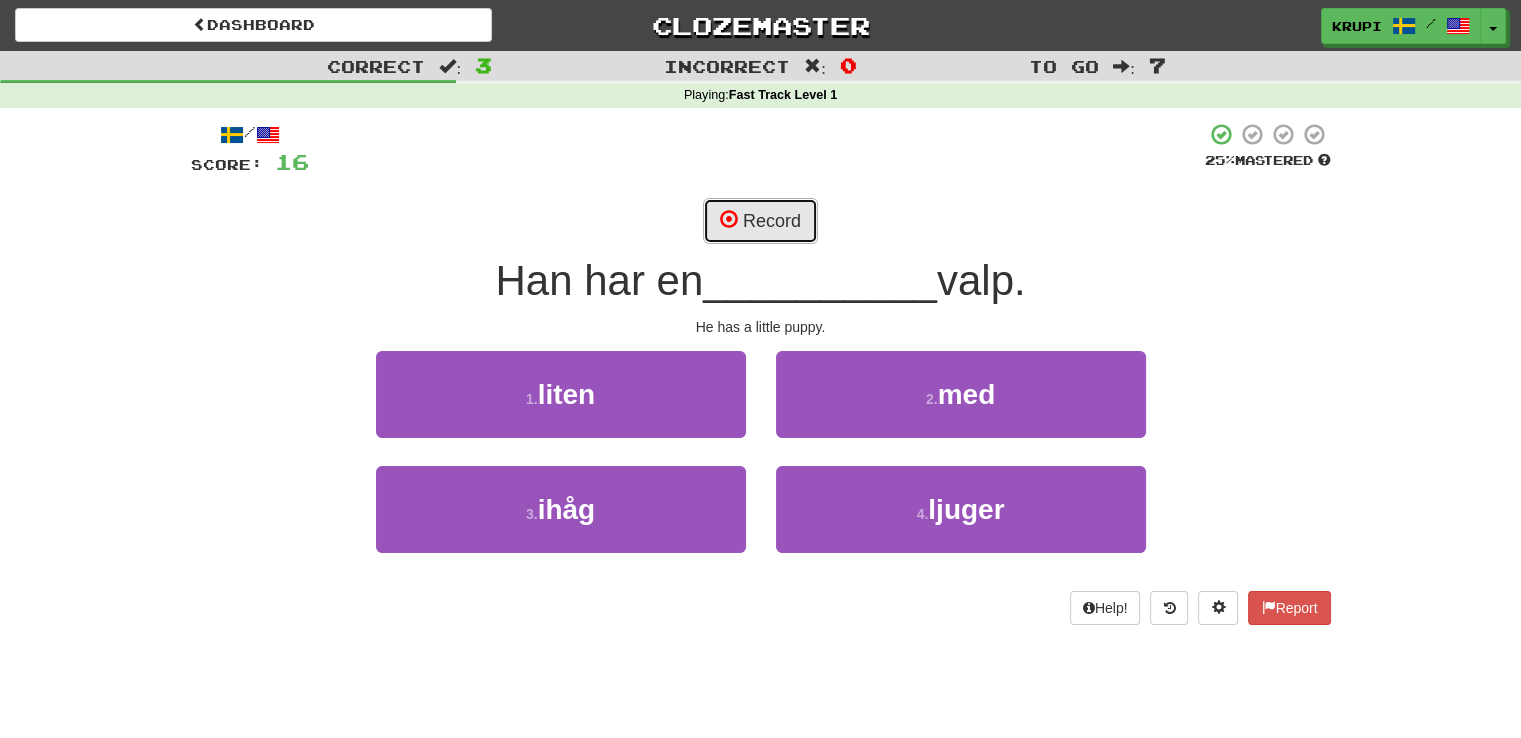 click on "Record" at bounding box center [760, 221] 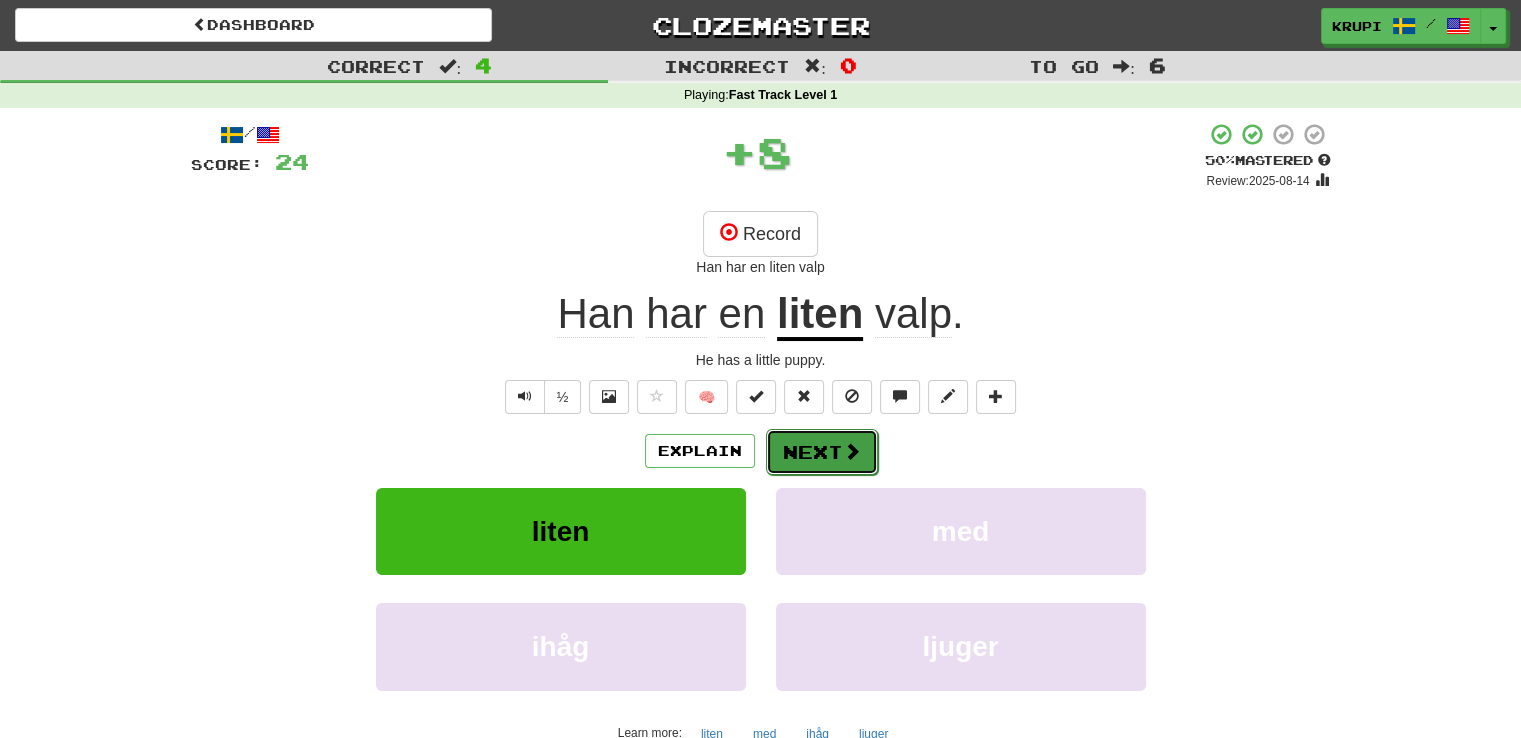click on "Next" at bounding box center (822, 452) 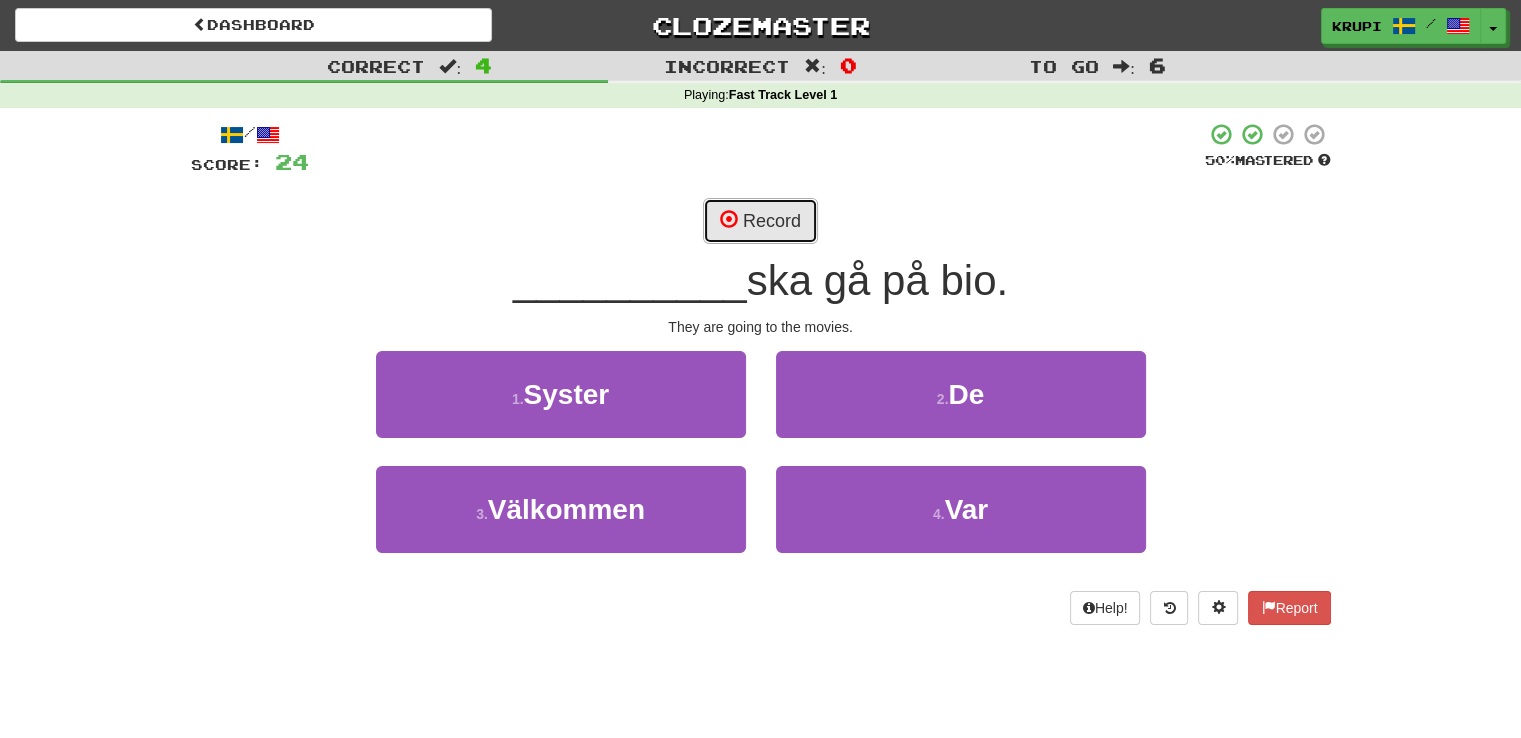 click on "Record" at bounding box center [760, 221] 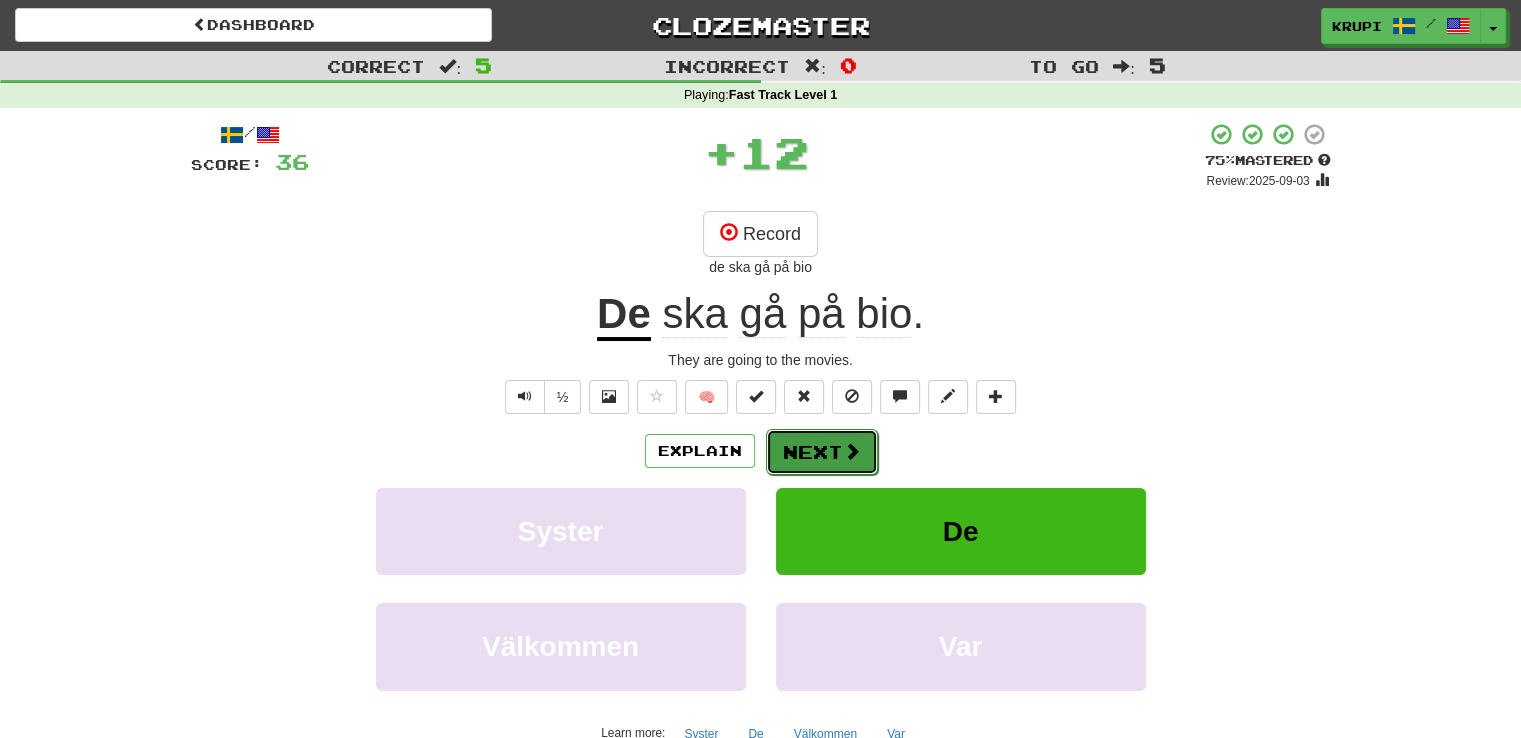 click on "Next" at bounding box center [822, 452] 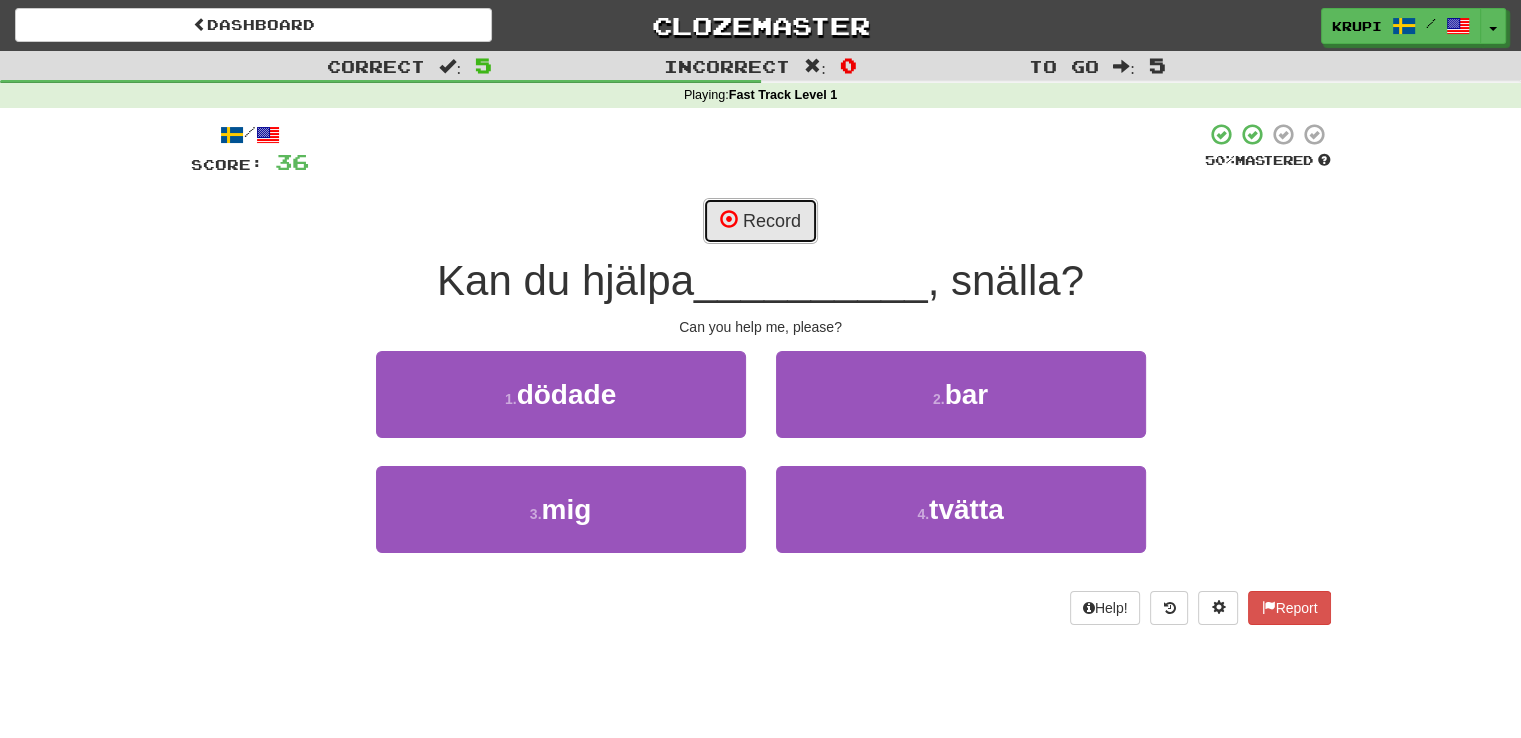 click on "Record" at bounding box center [760, 221] 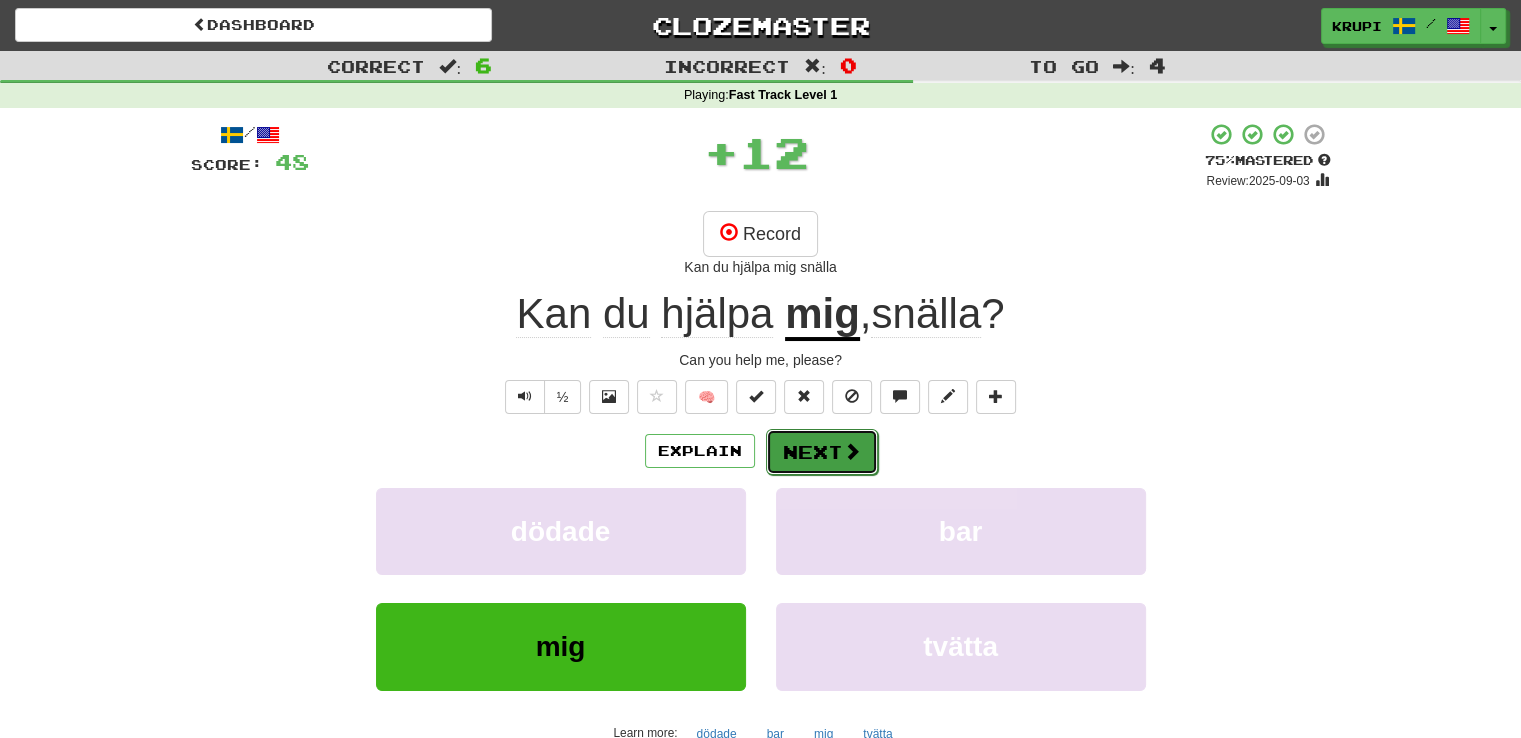 click at bounding box center (852, 451) 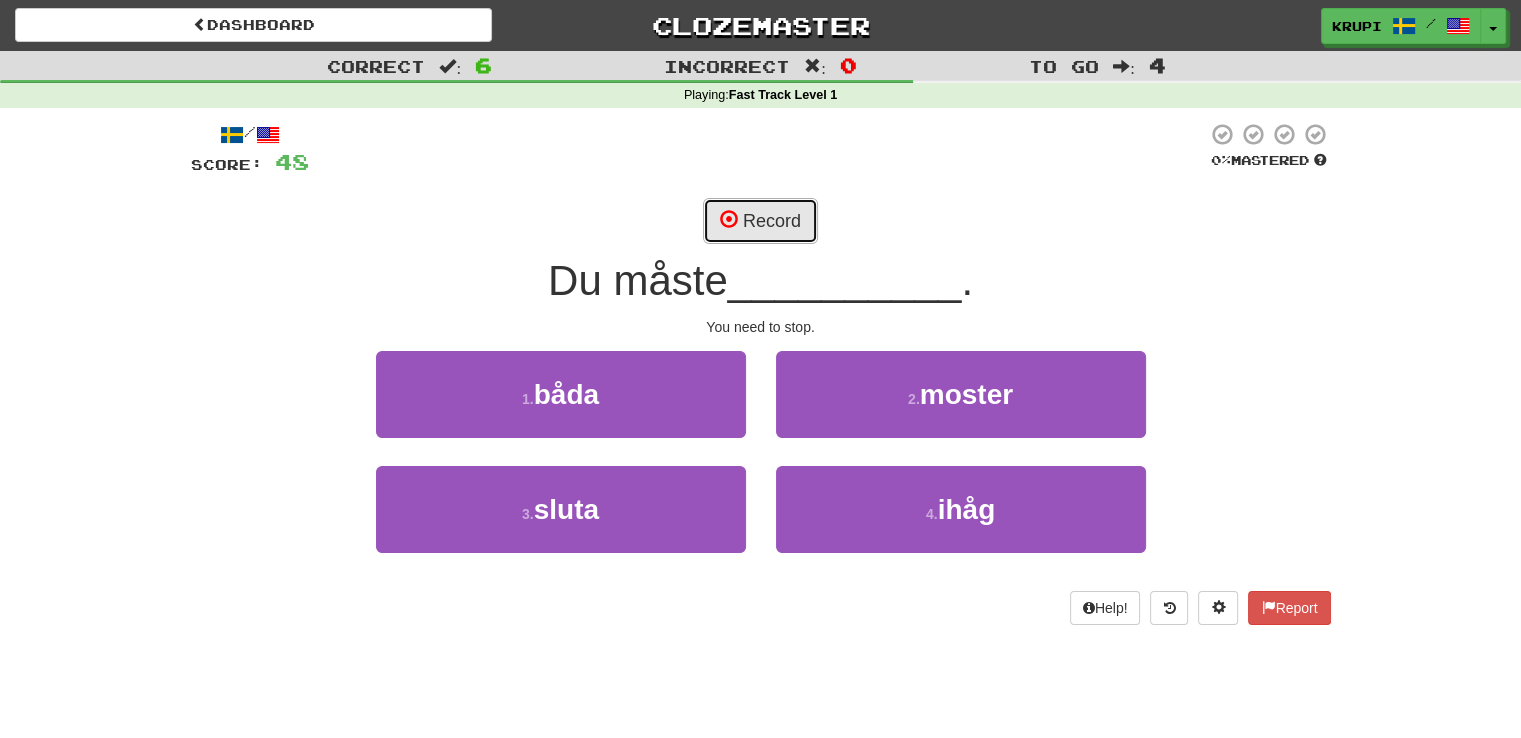 click on "Record" at bounding box center (760, 221) 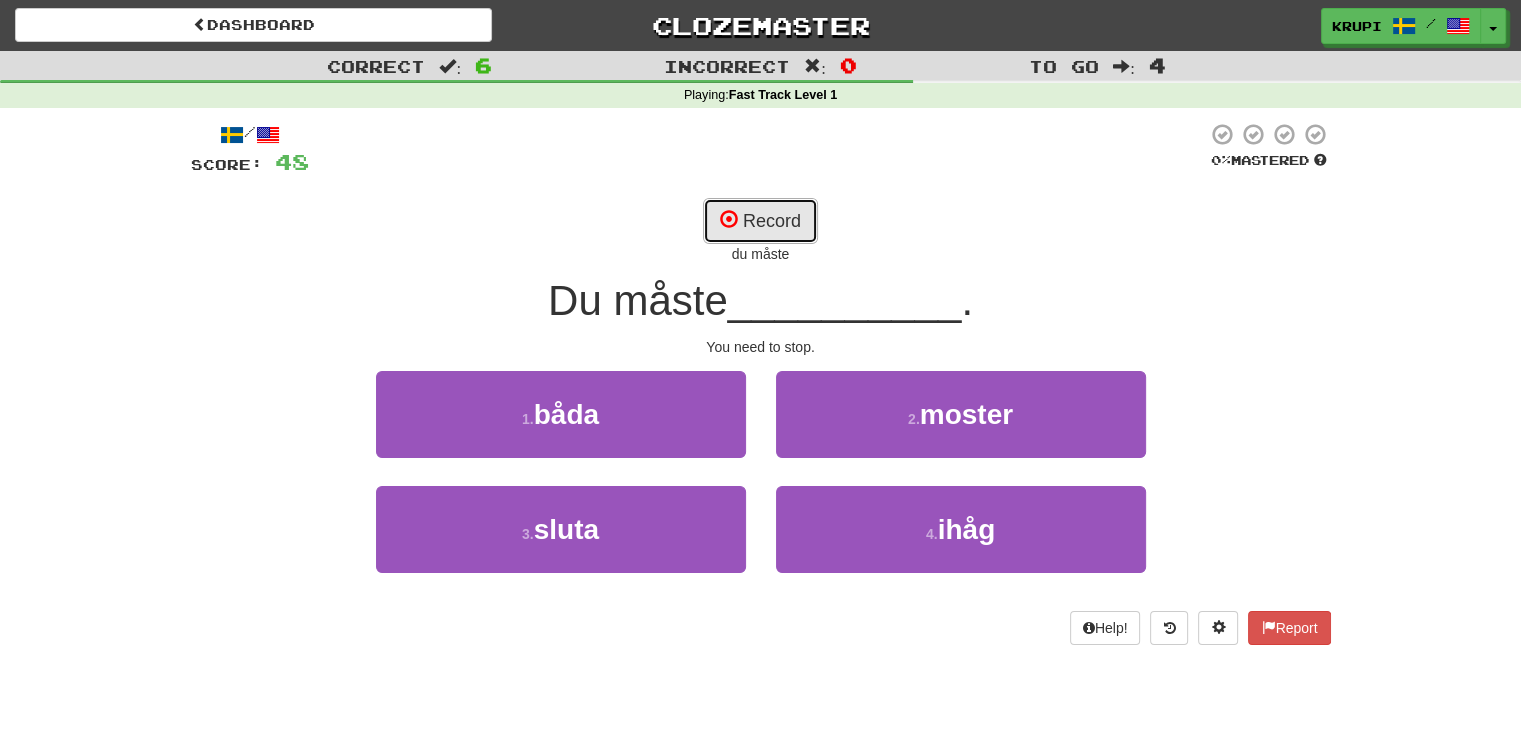 click on "Record" at bounding box center (760, 221) 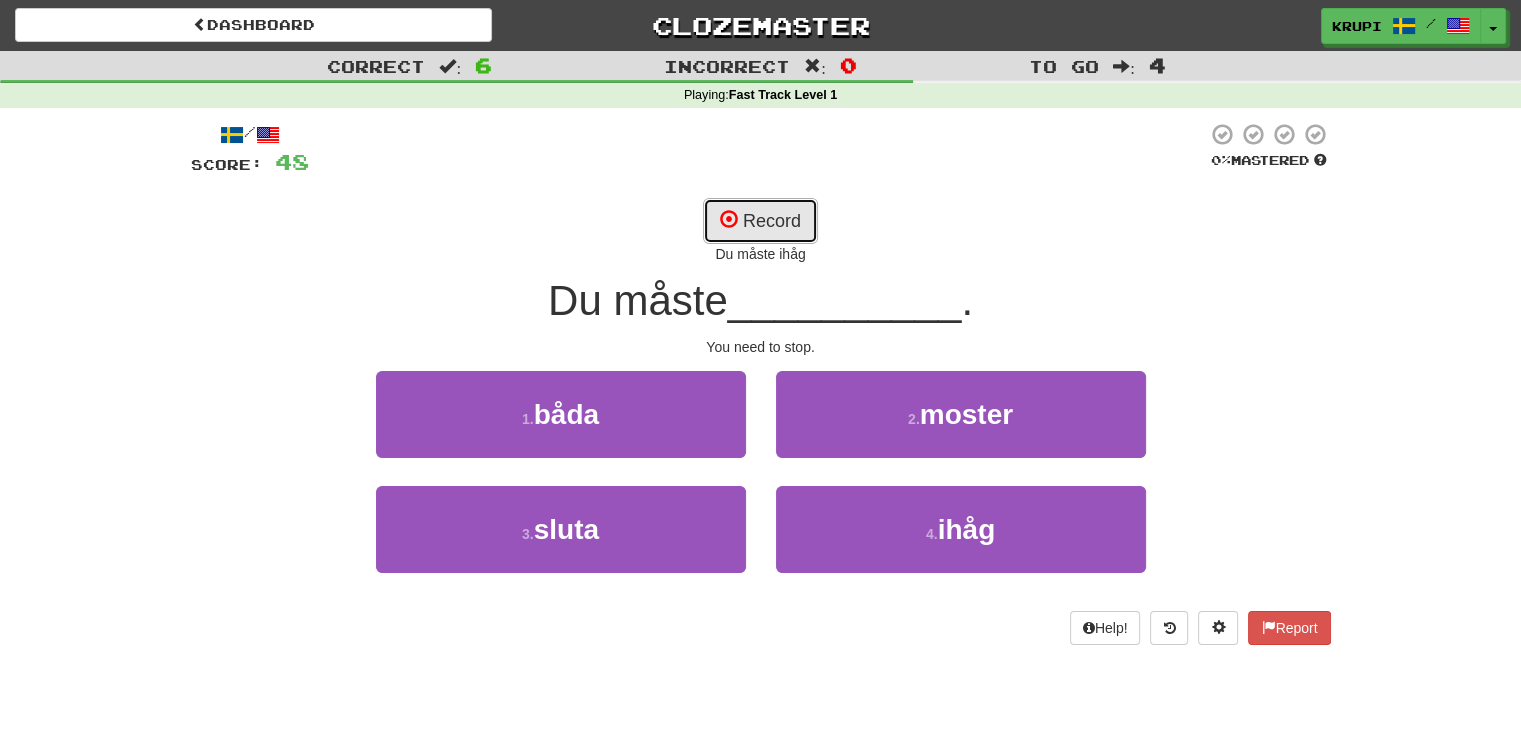 click on "Record" at bounding box center [760, 221] 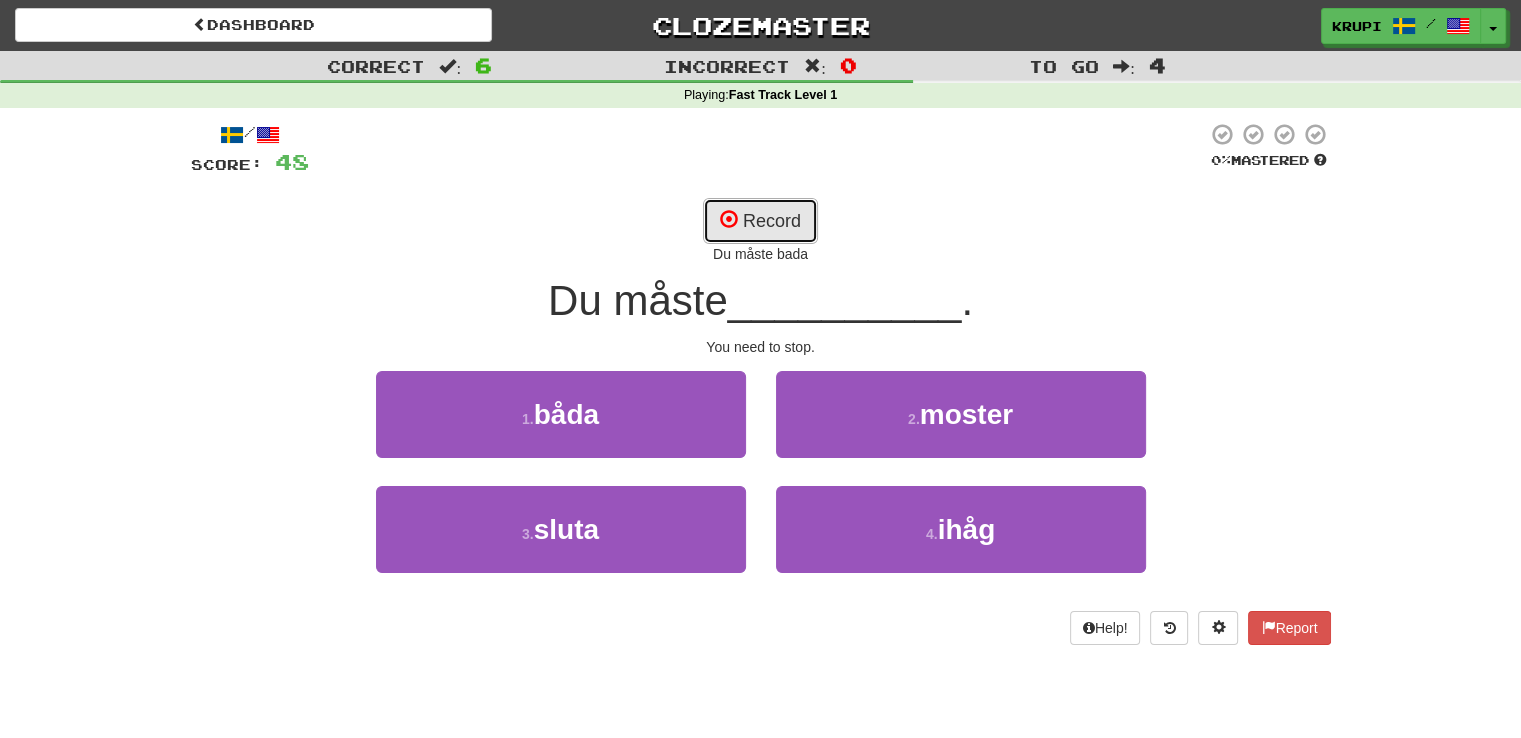 click on "Record" at bounding box center [760, 221] 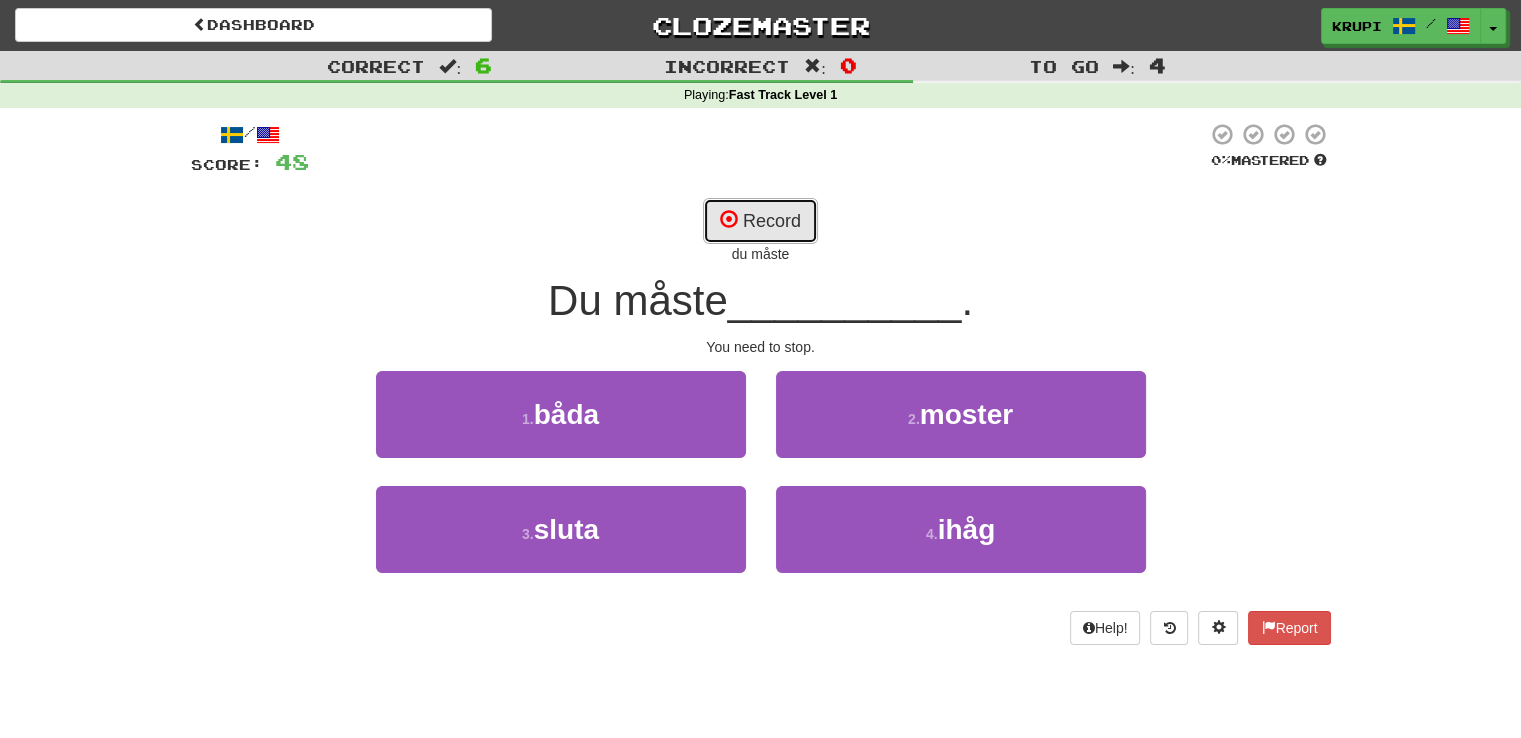 click on "Record" at bounding box center (760, 221) 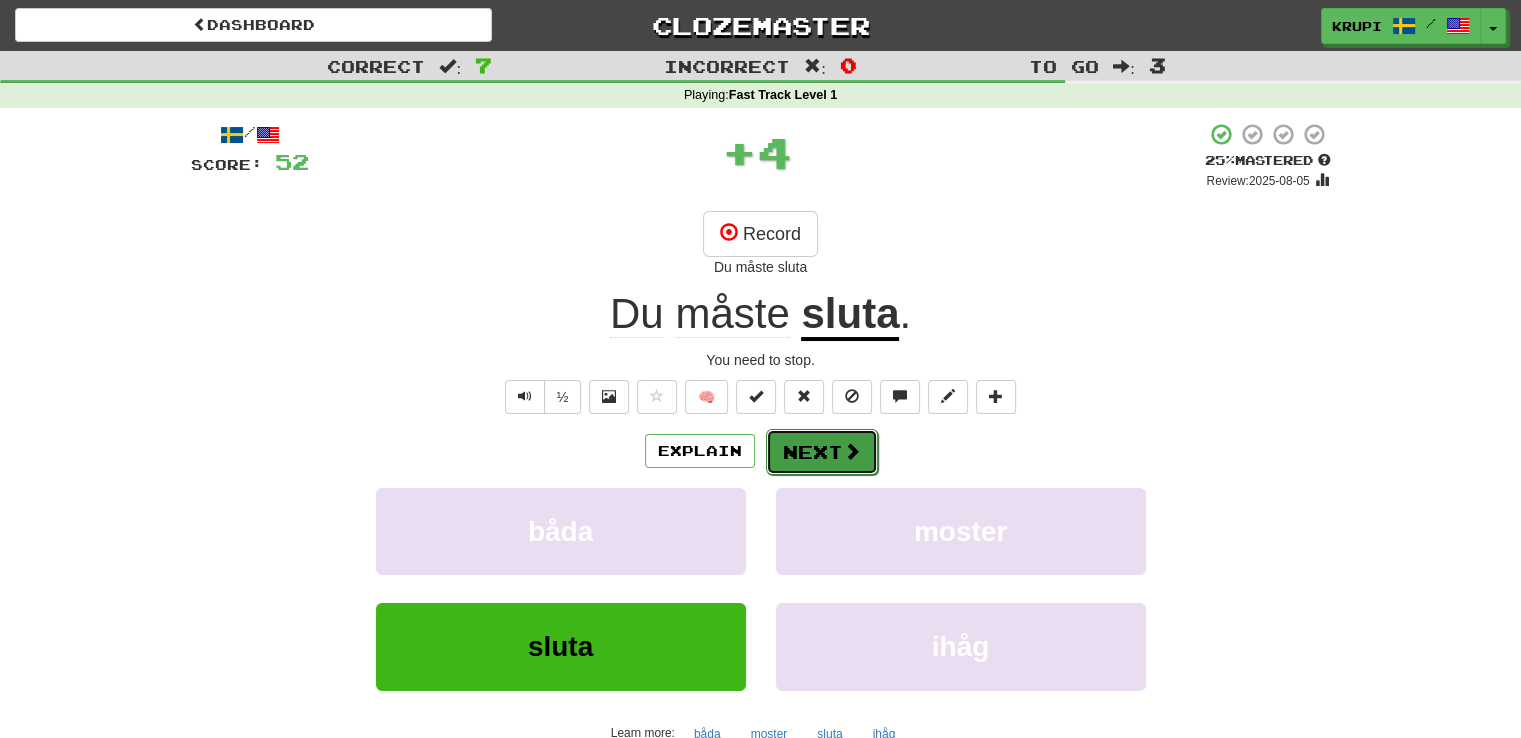 click on "Next" at bounding box center (822, 452) 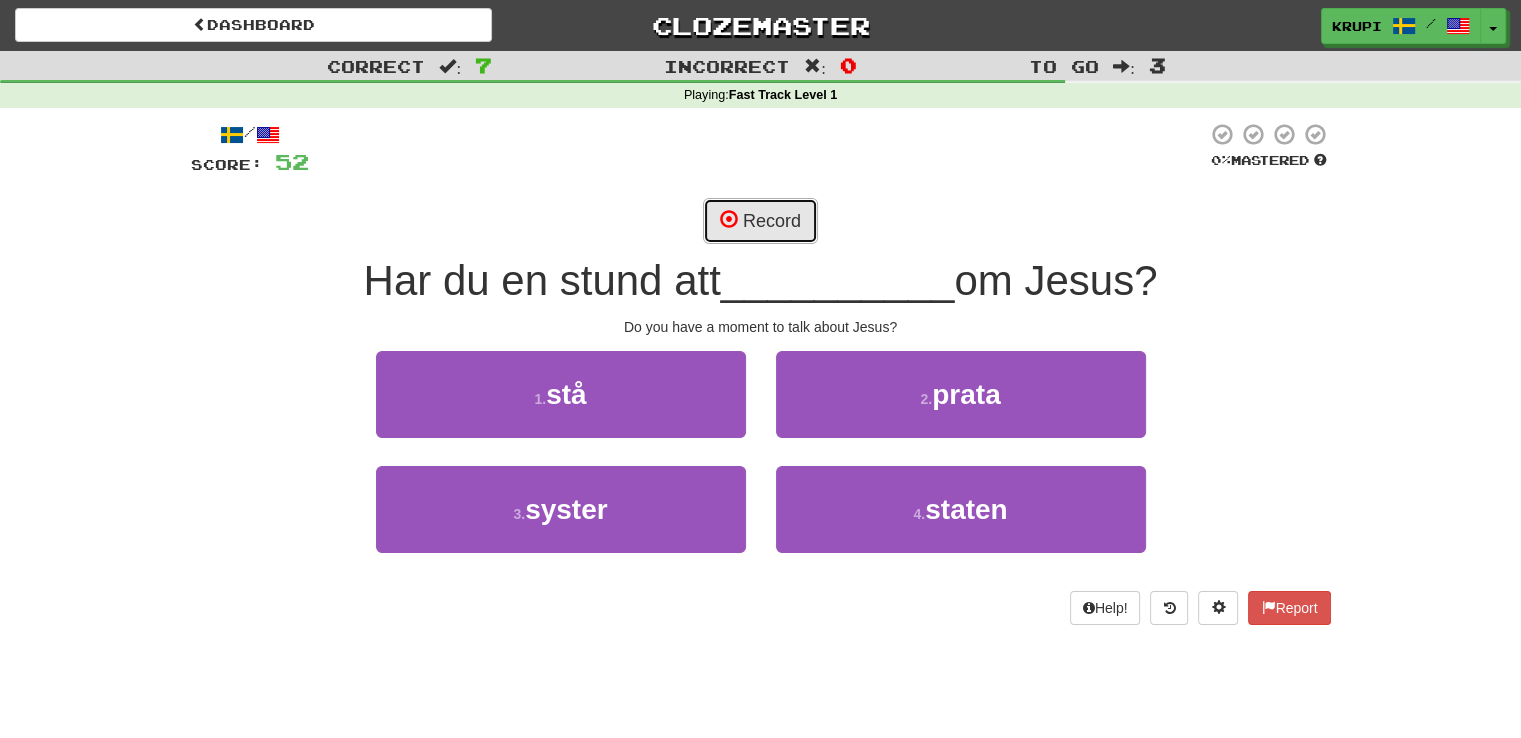 click at bounding box center [729, 219] 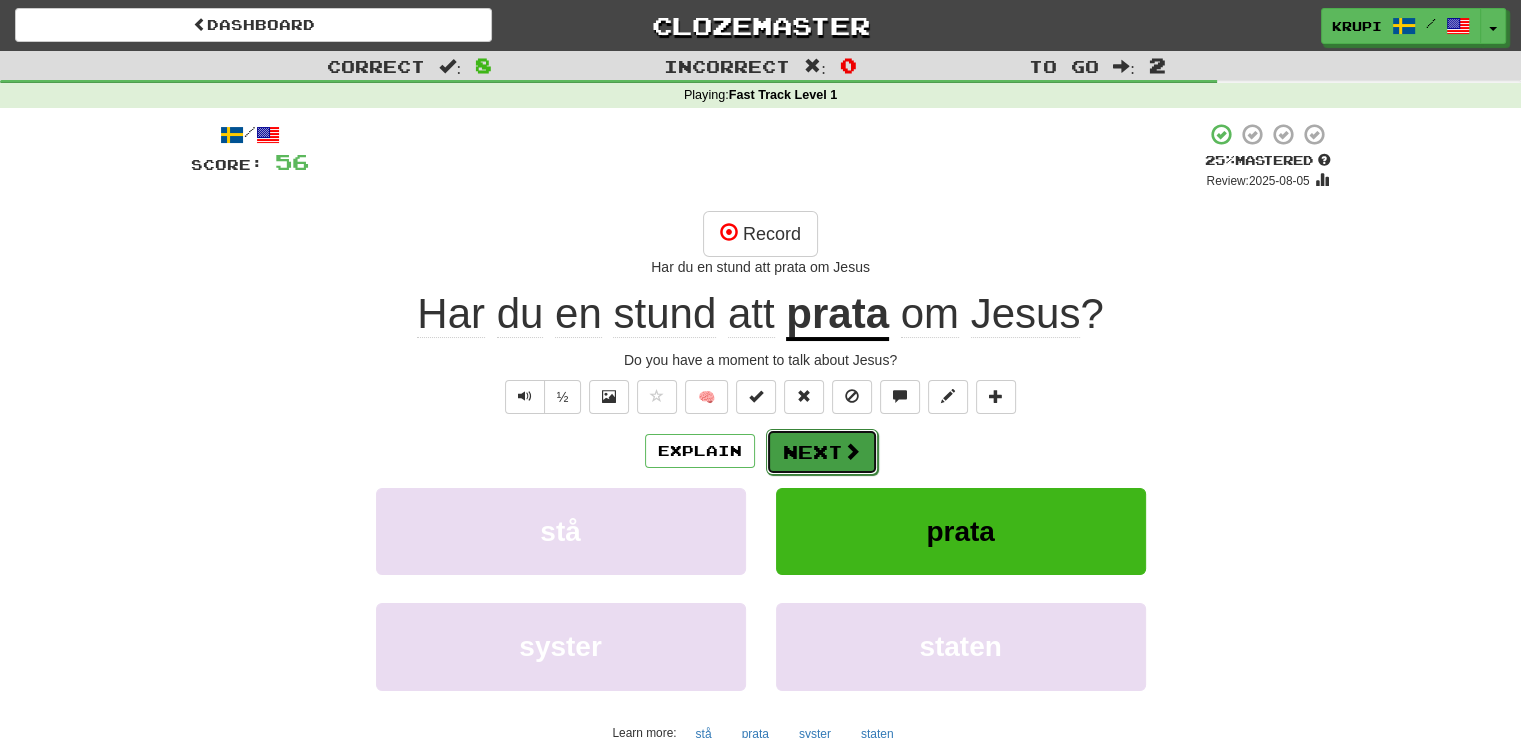 click on "Next" at bounding box center (822, 452) 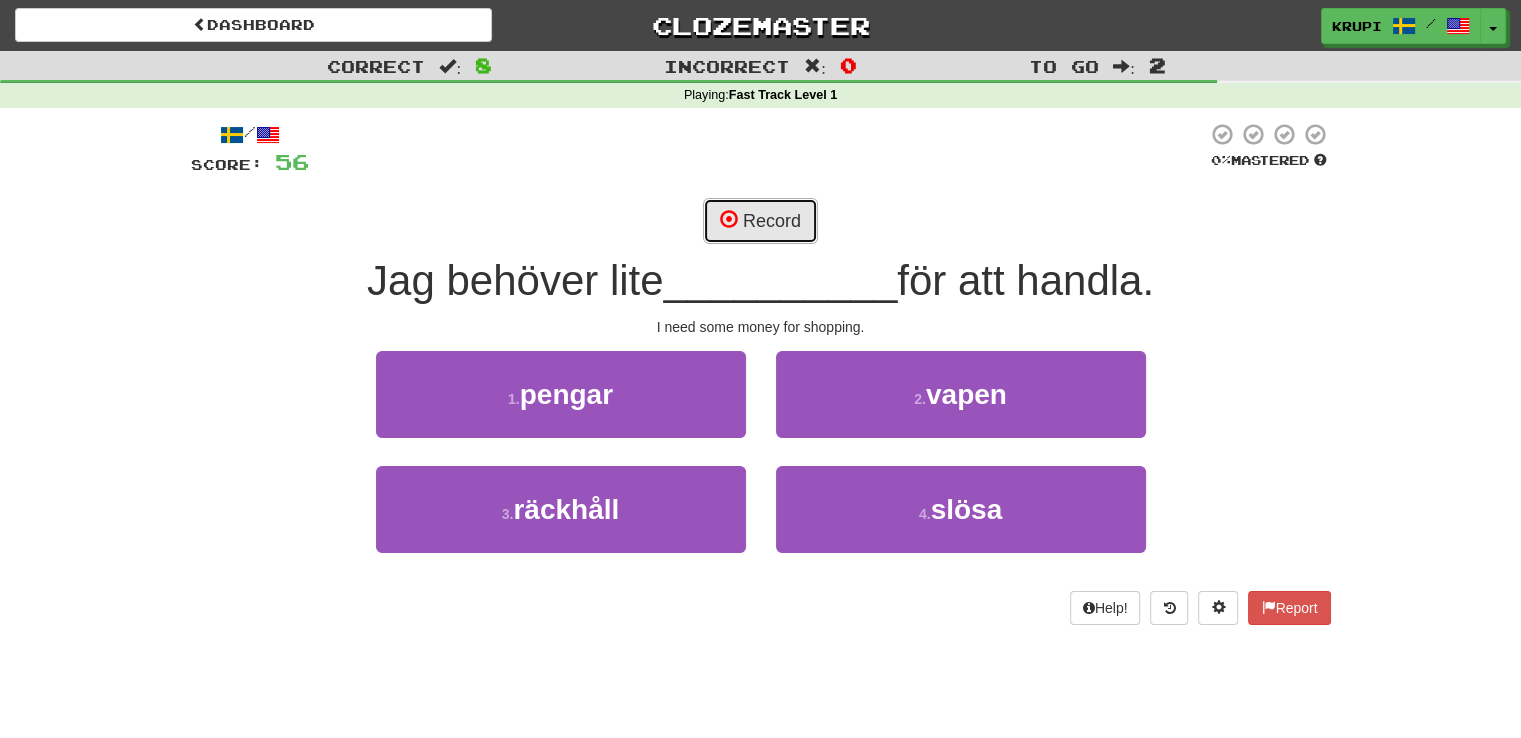 click on "Record" at bounding box center [760, 221] 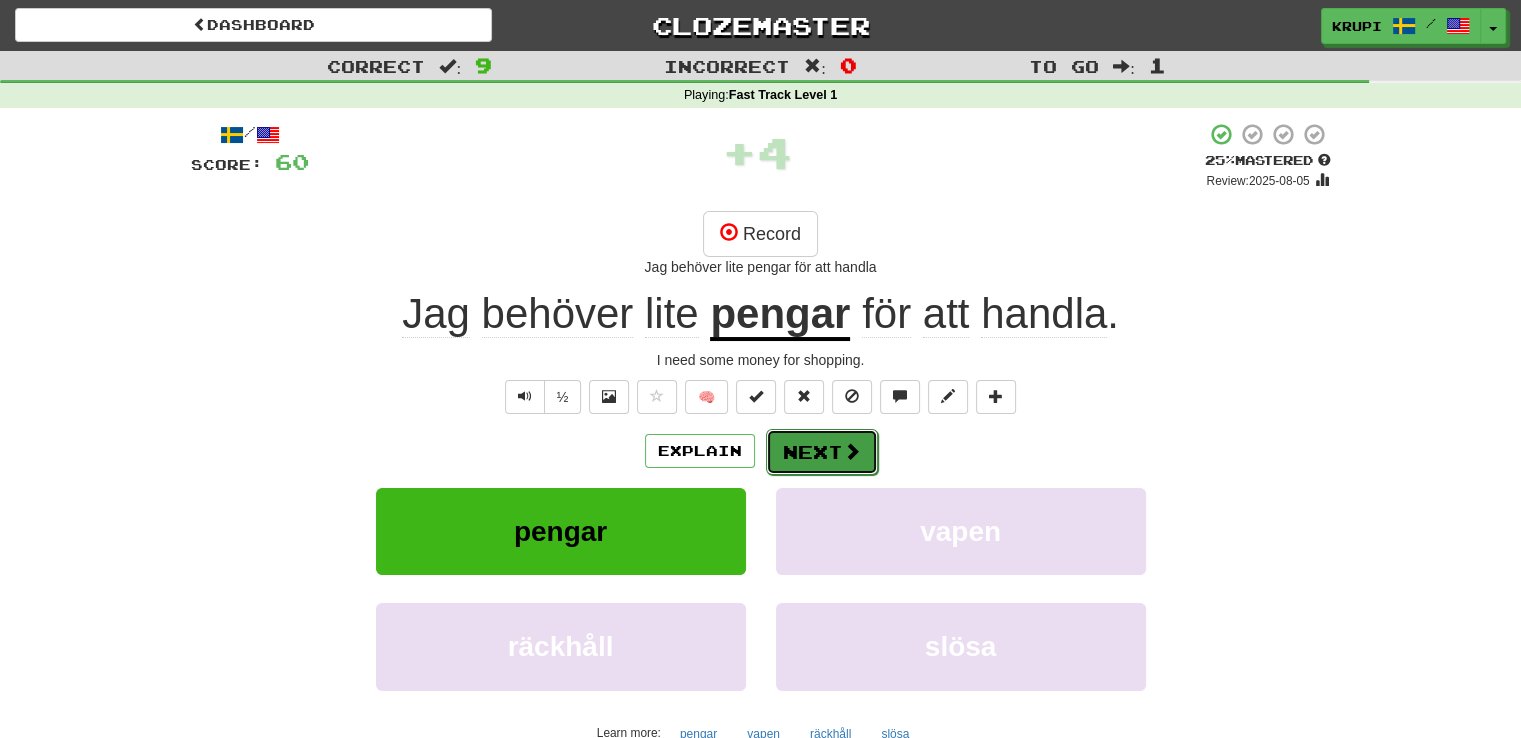 click on "Next" at bounding box center [822, 452] 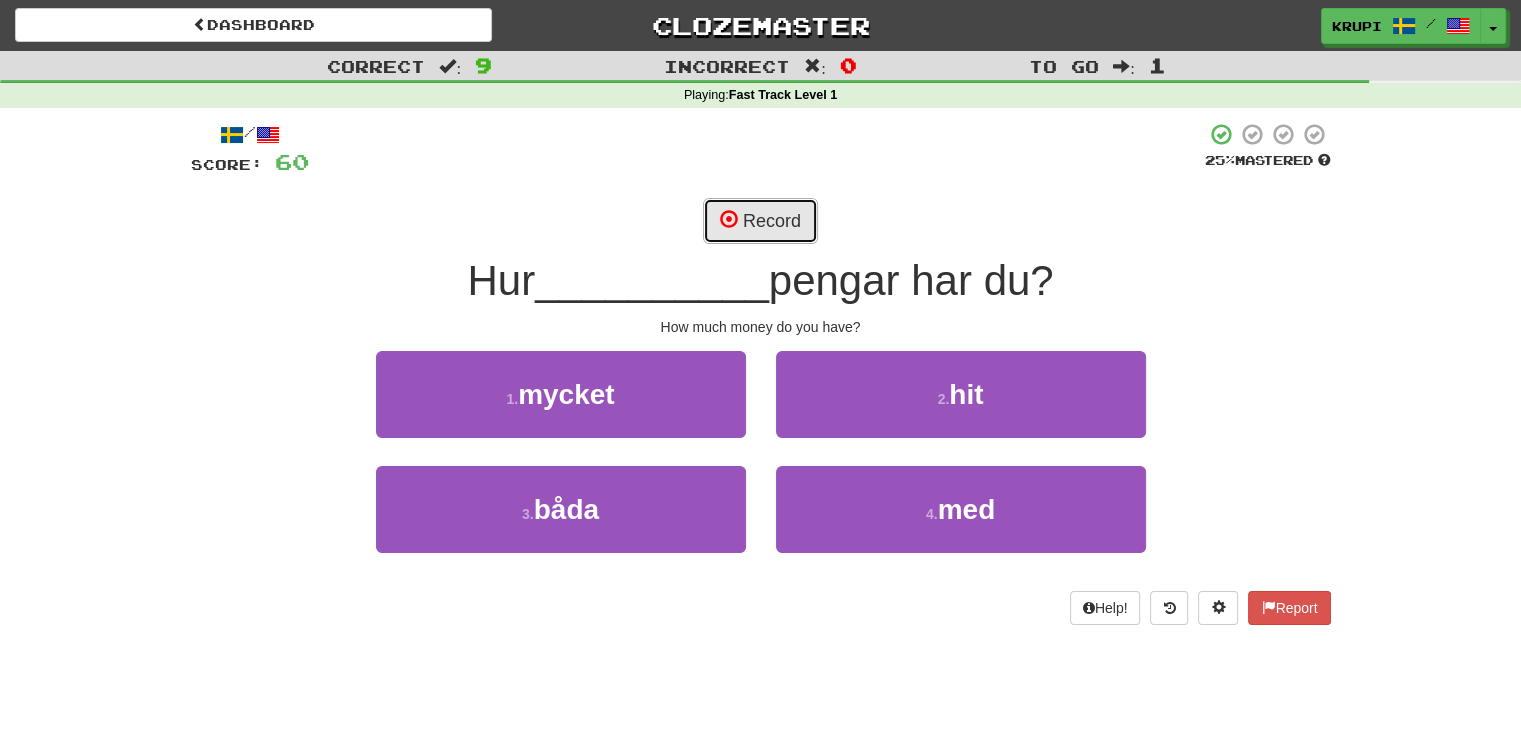 click on "Record" at bounding box center [760, 221] 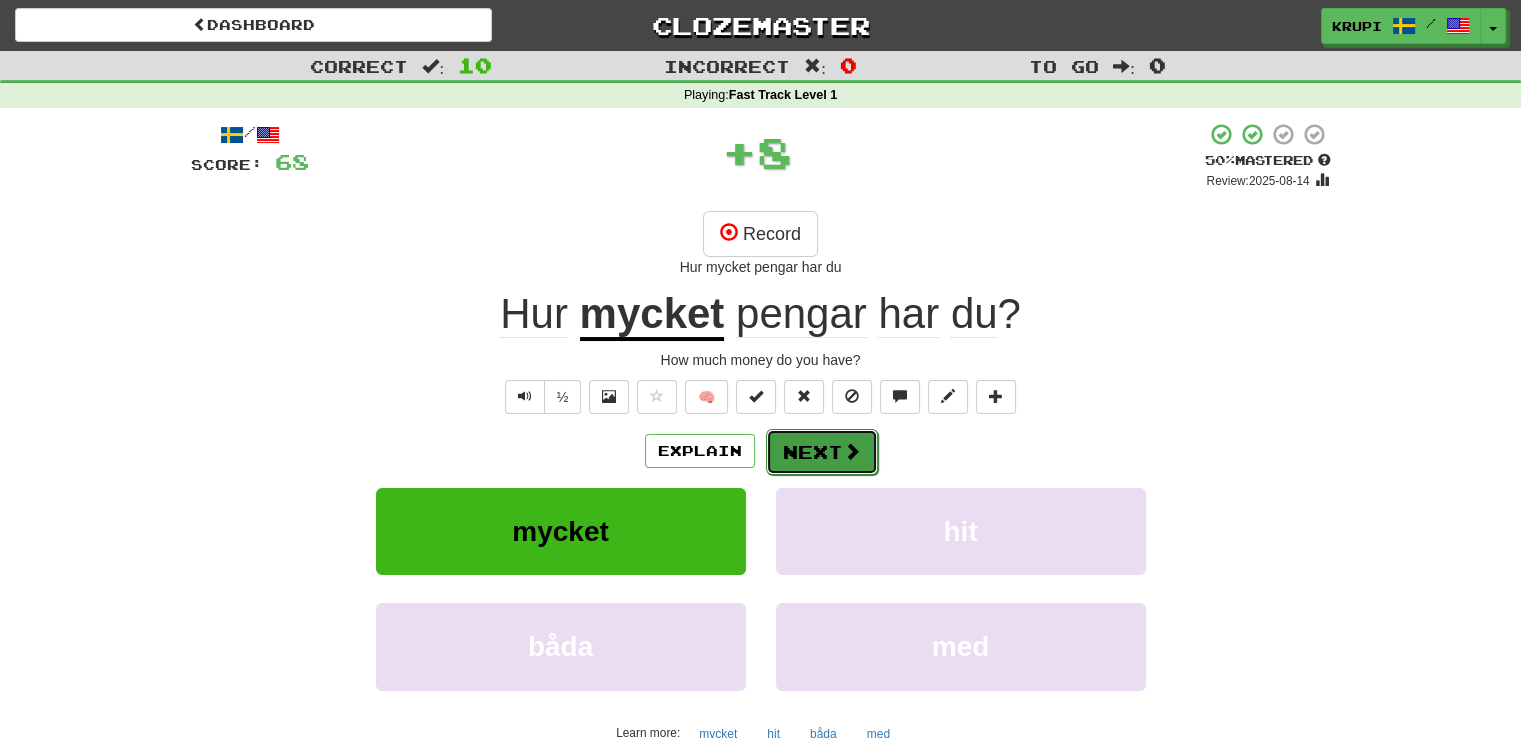 click on "Next" at bounding box center (822, 452) 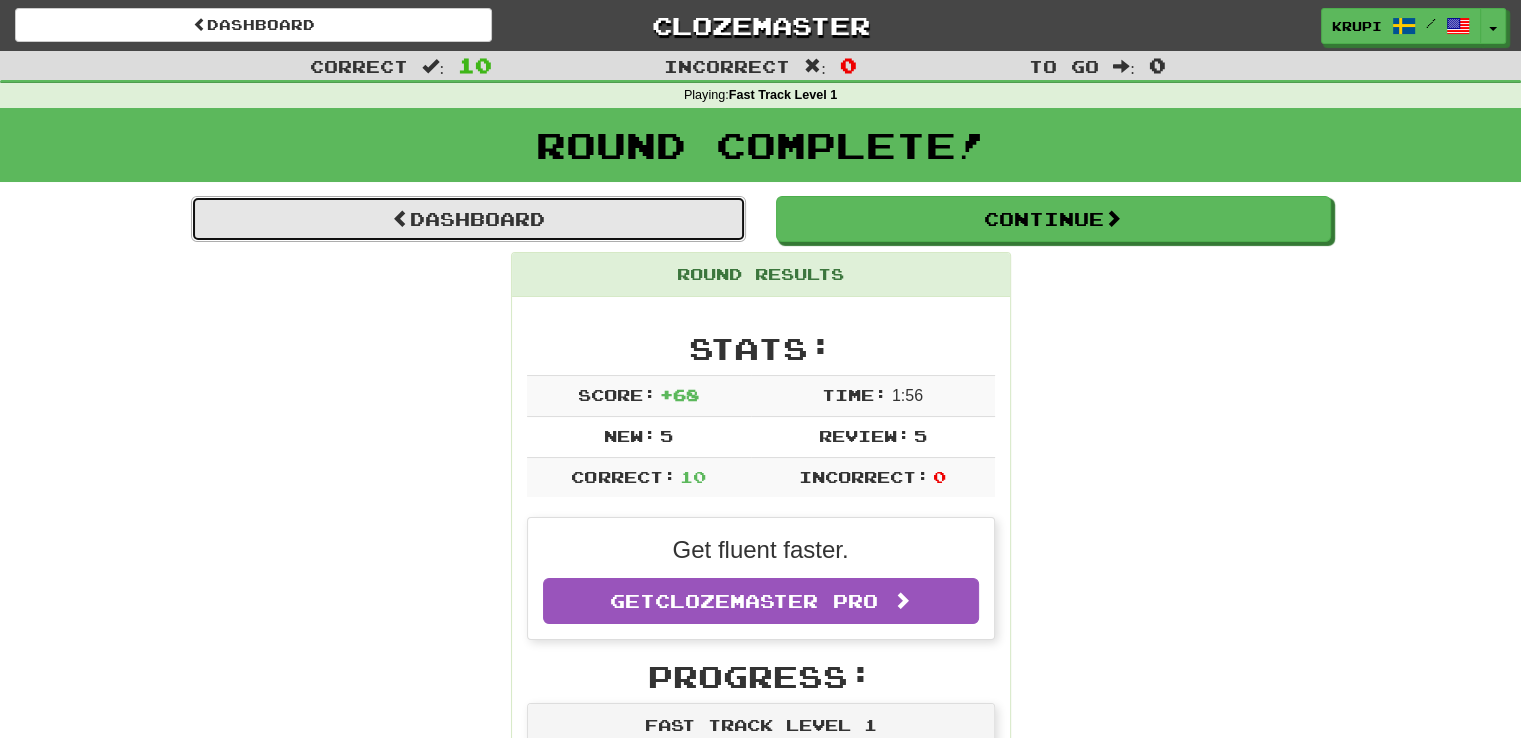 click on "Dashboard" at bounding box center [468, 219] 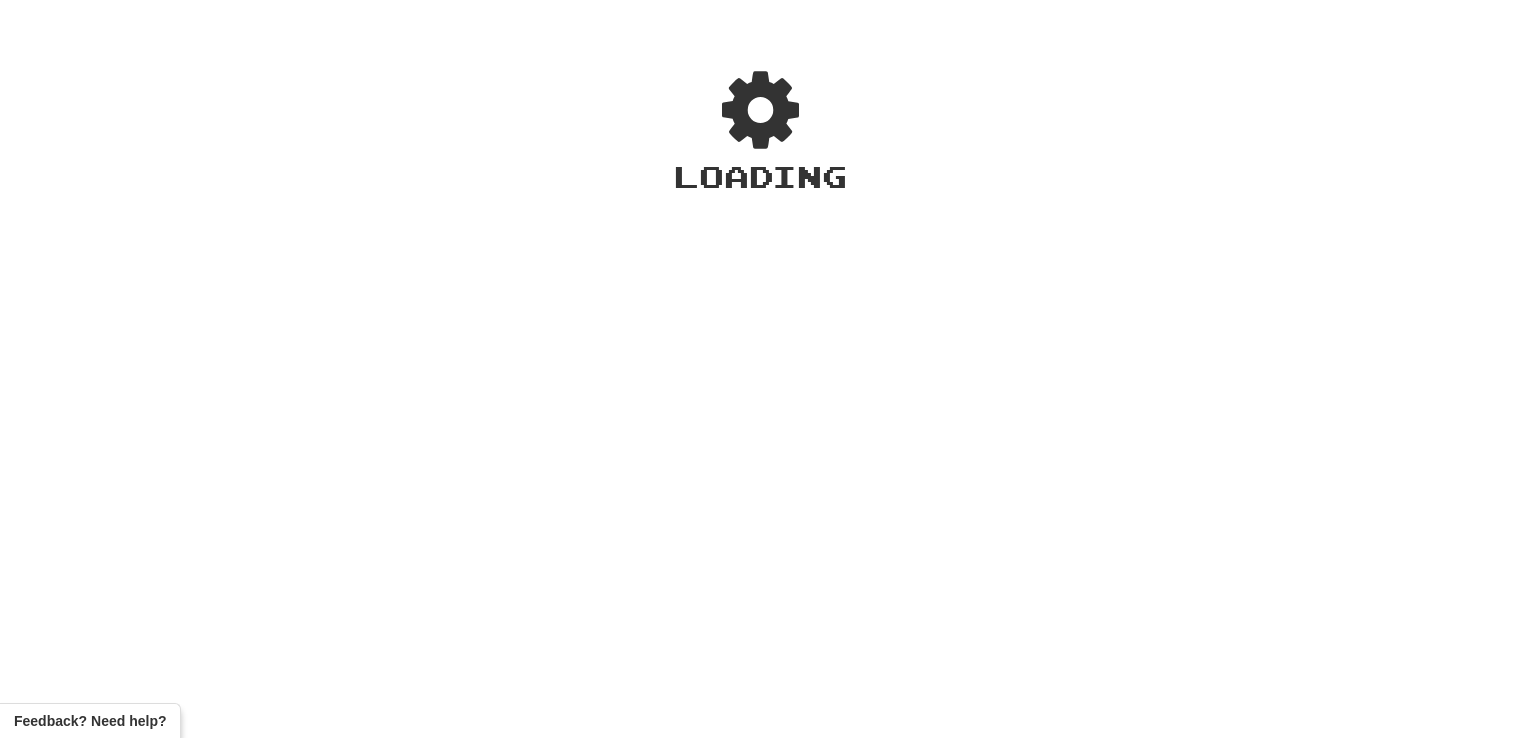 scroll, scrollTop: 0, scrollLeft: 0, axis: both 